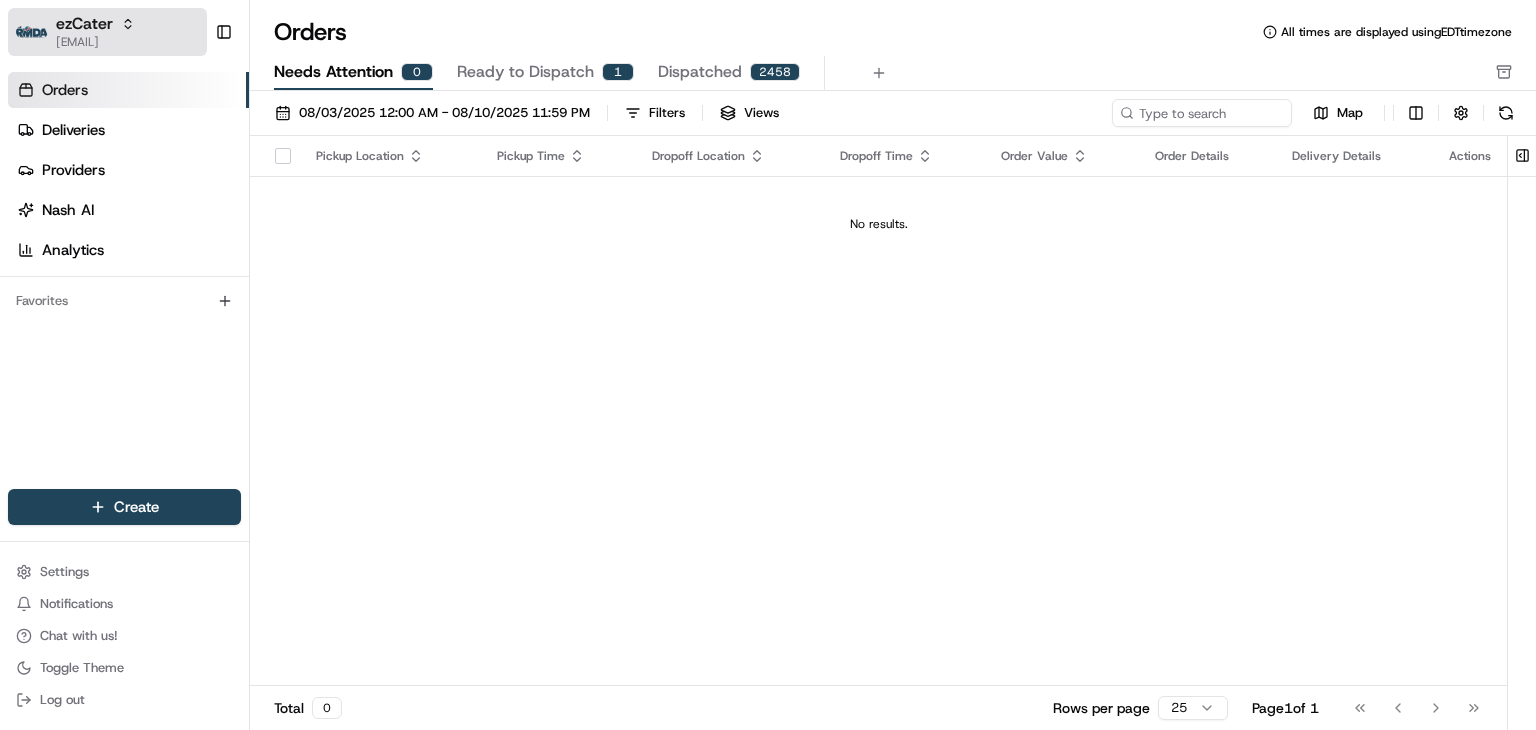 scroll, scrollTop: 0, scrollLeft: 0, axis: both 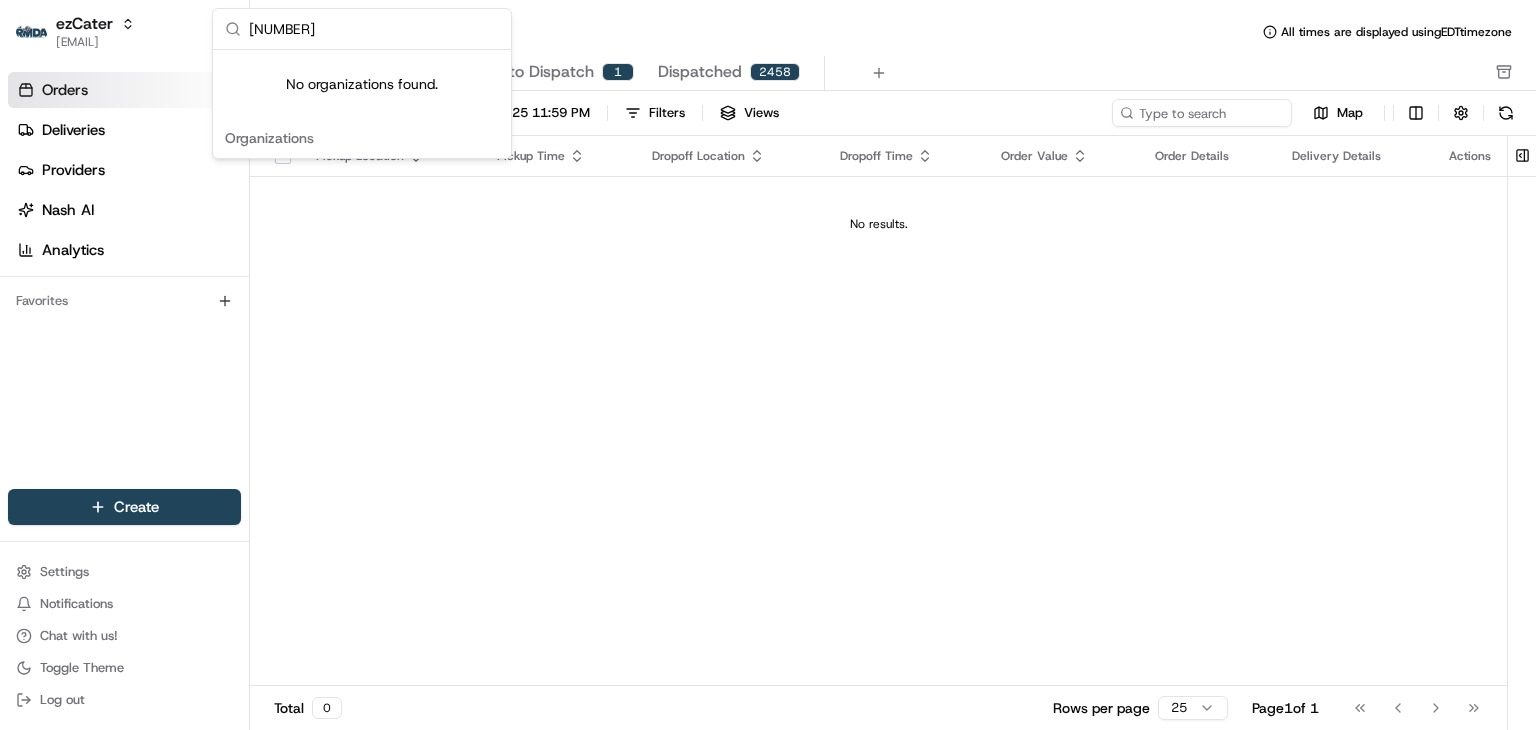 click on "2716249" at bounding box center (374, 29) 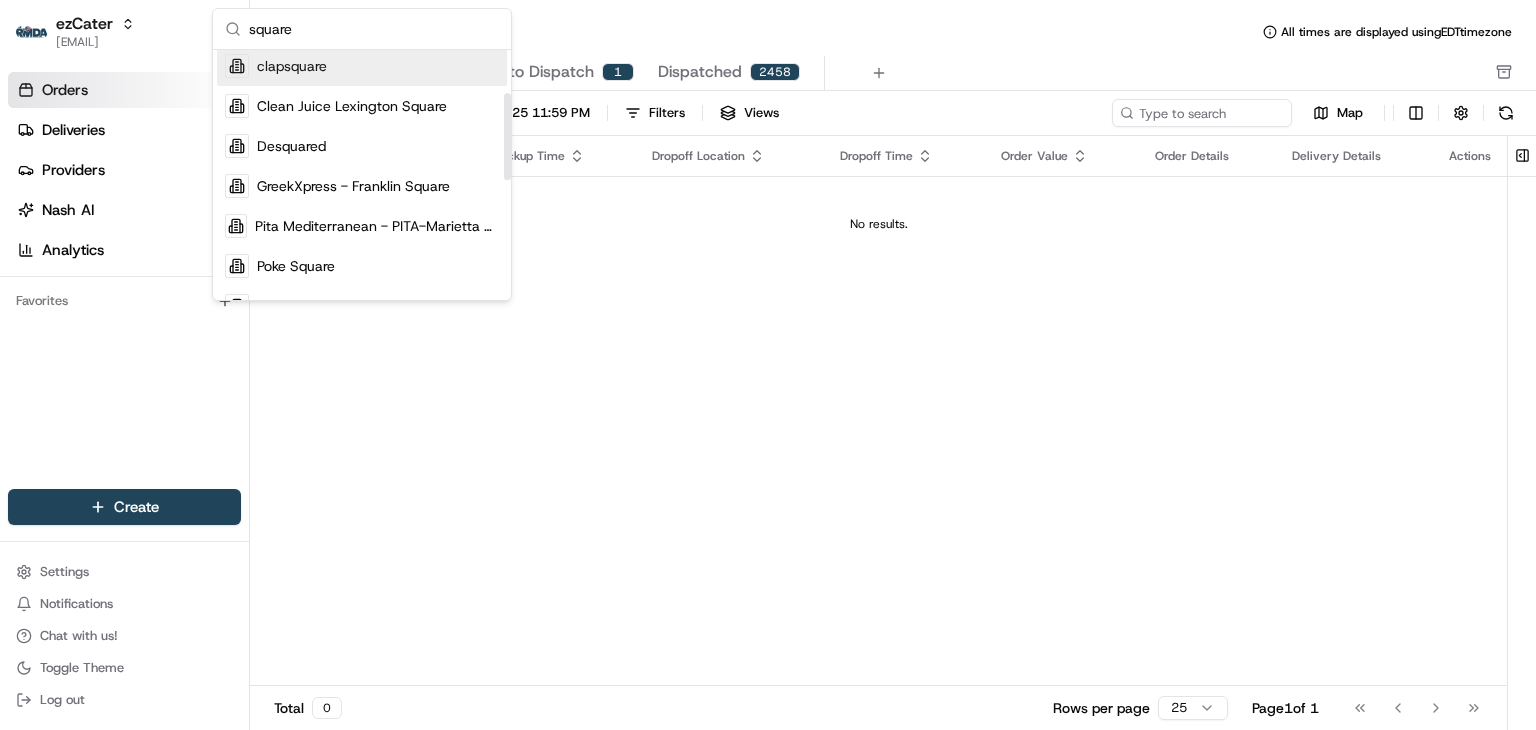 scroll, scrollTop: 211, scrollLeft: 0, axis: vertical 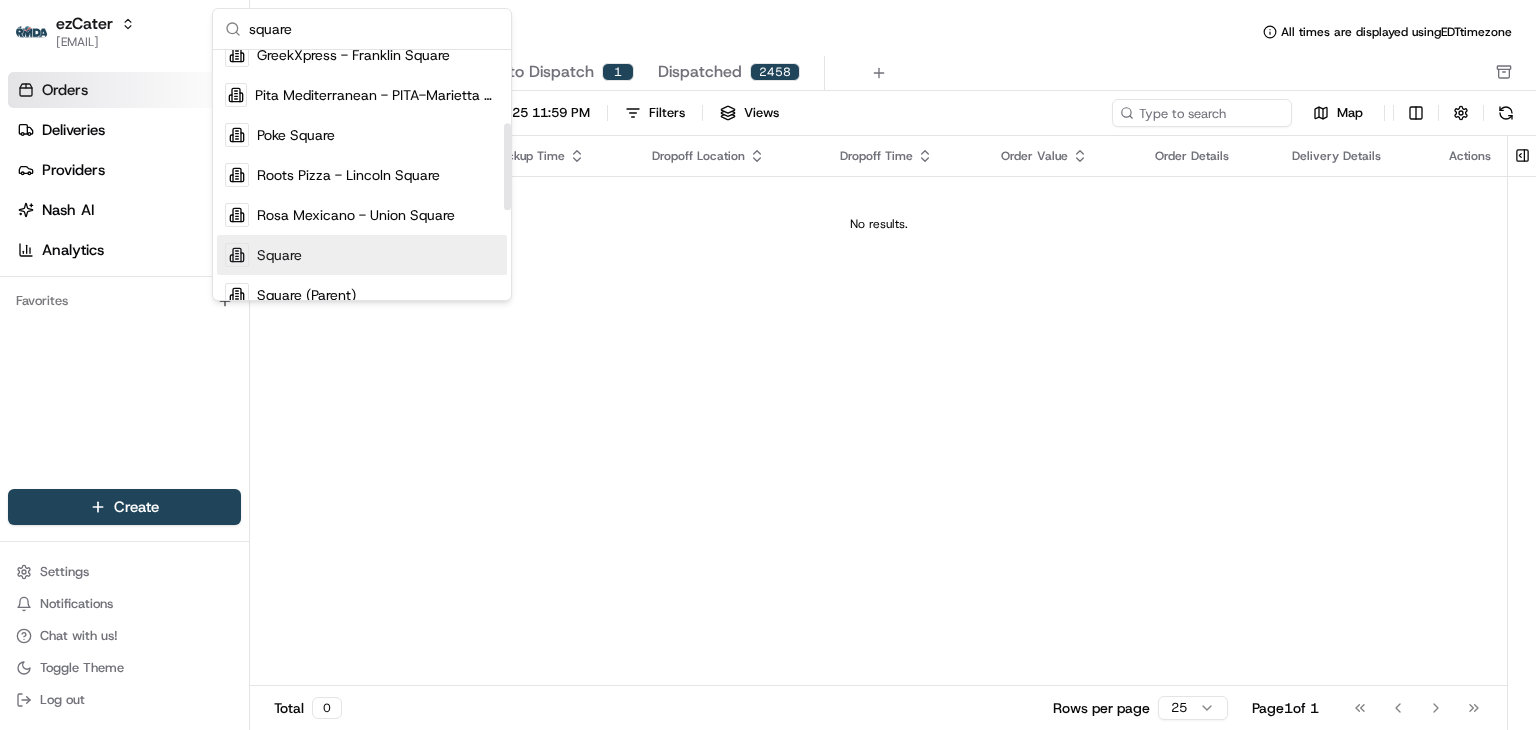 type on "square" 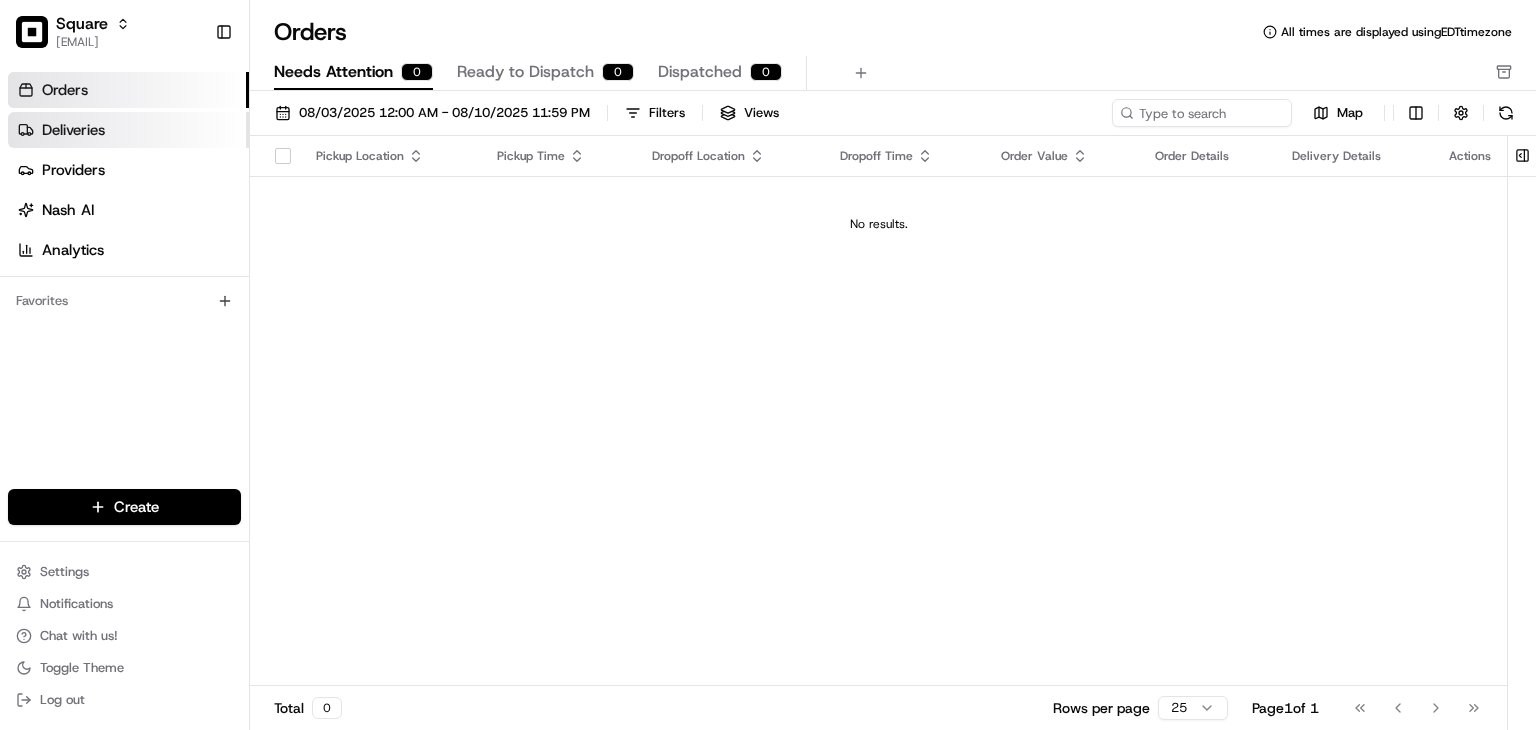 click on "Deliveries" at bounding box center (128, 130) 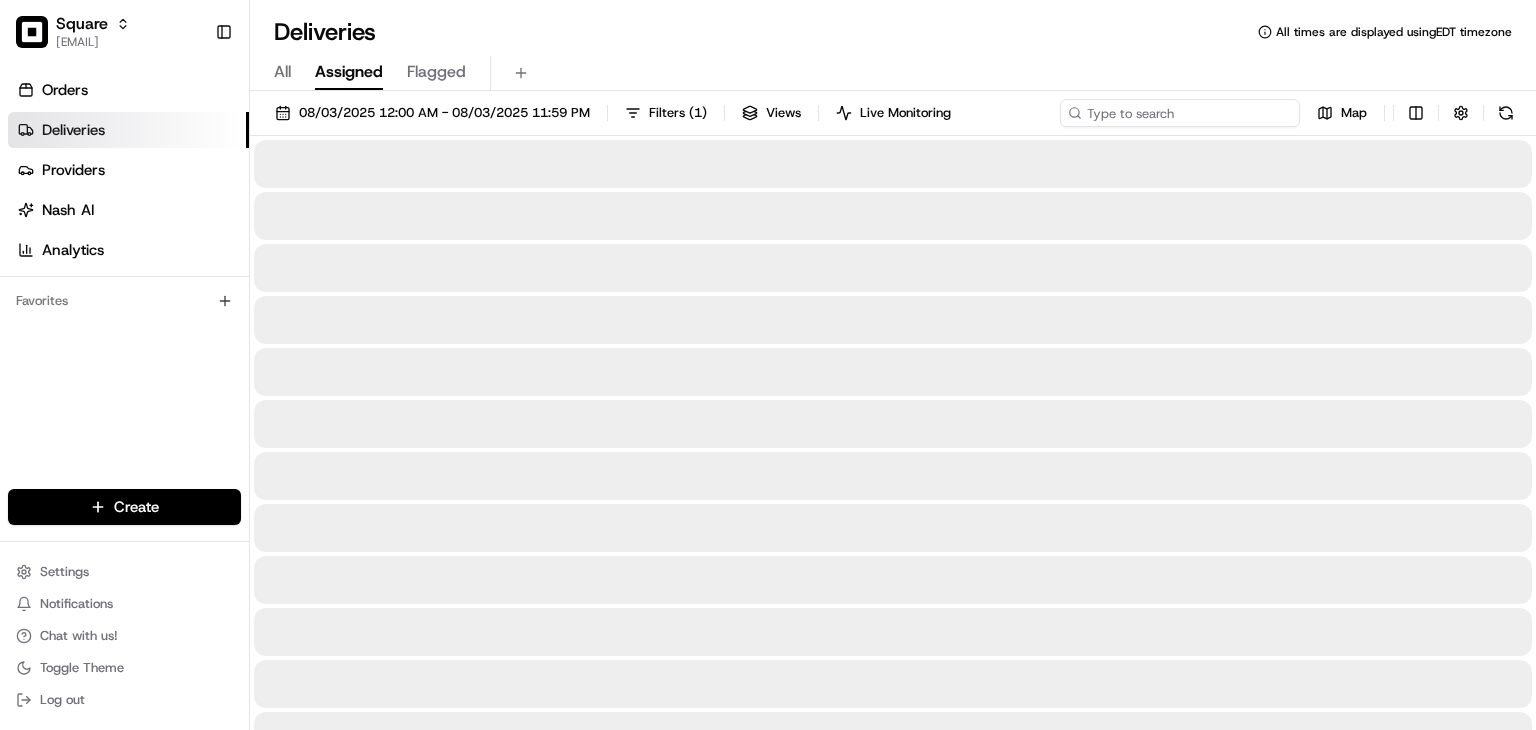 click at bounding box center (1180, 113) 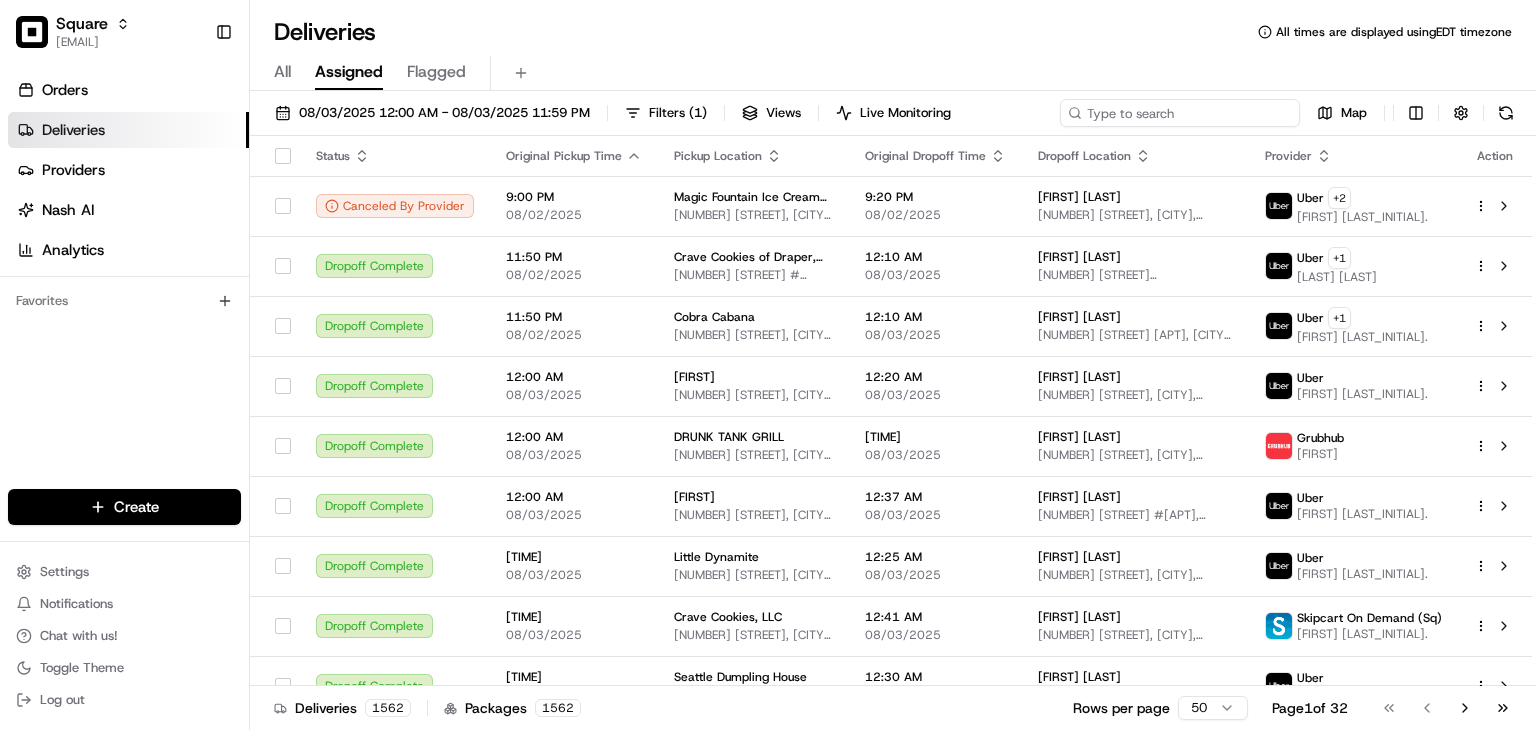 paste on "2716249" 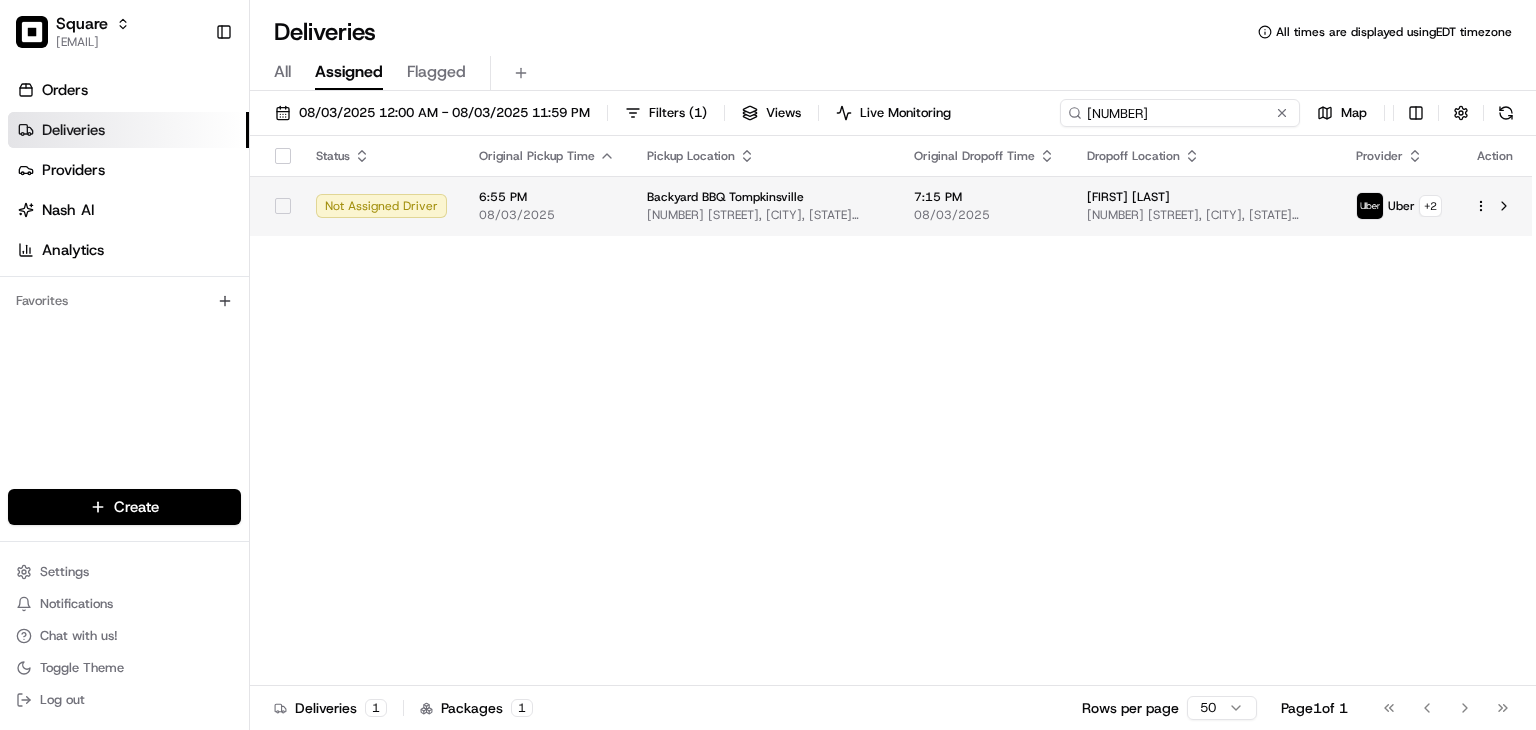 type on "2716249" 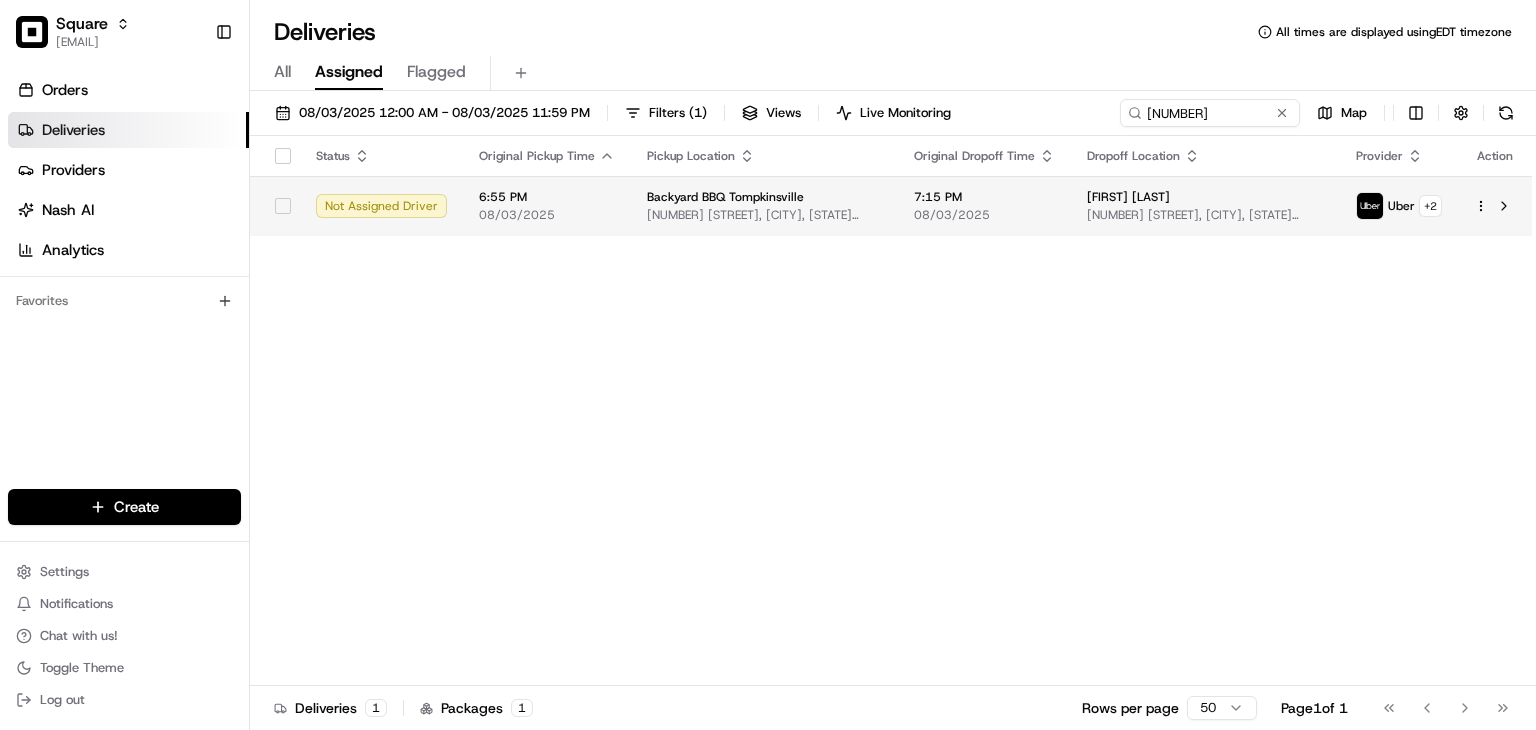 click on "Backyard BBQ [CITY]" at bounding box center [764, 197] 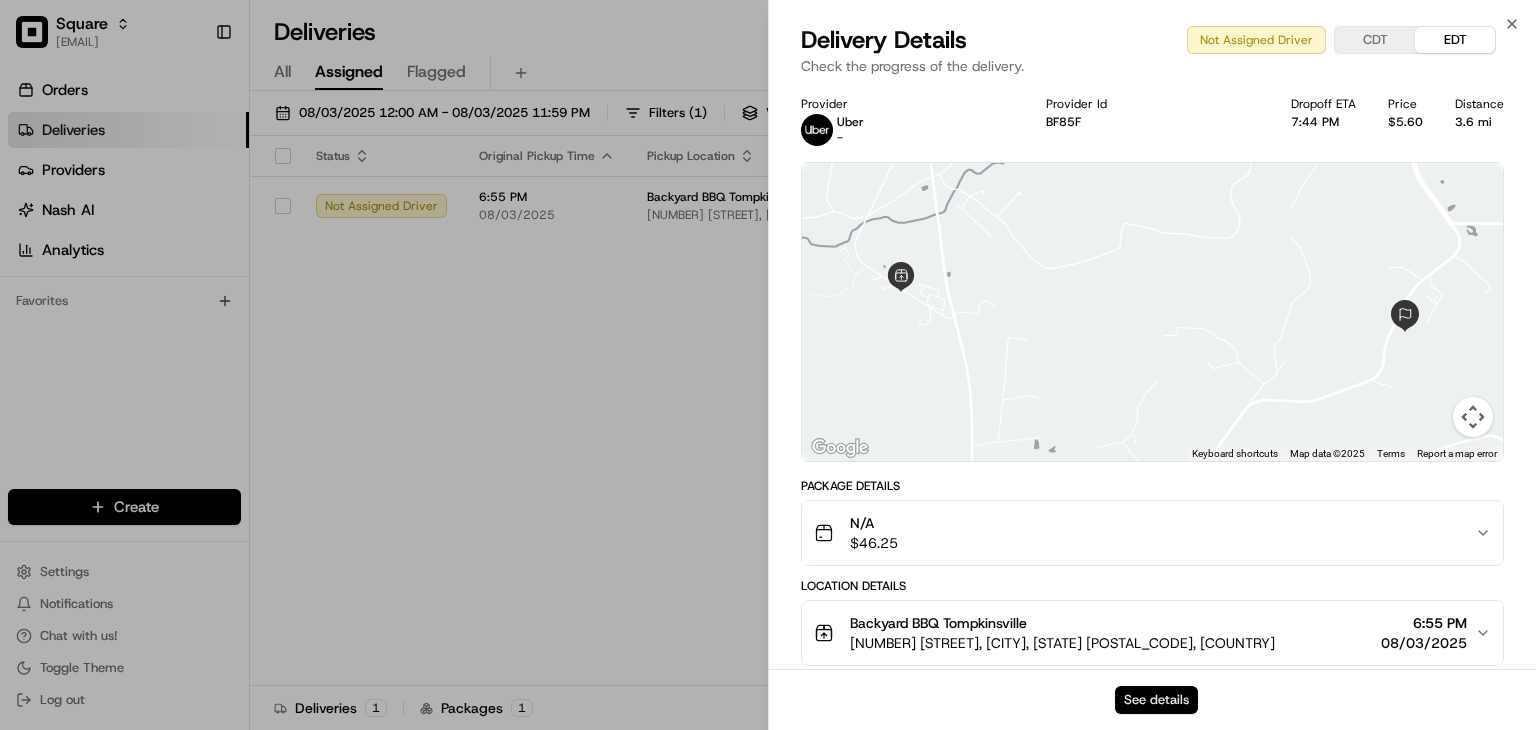 click on "See details" at bounding box center (1156, 700) 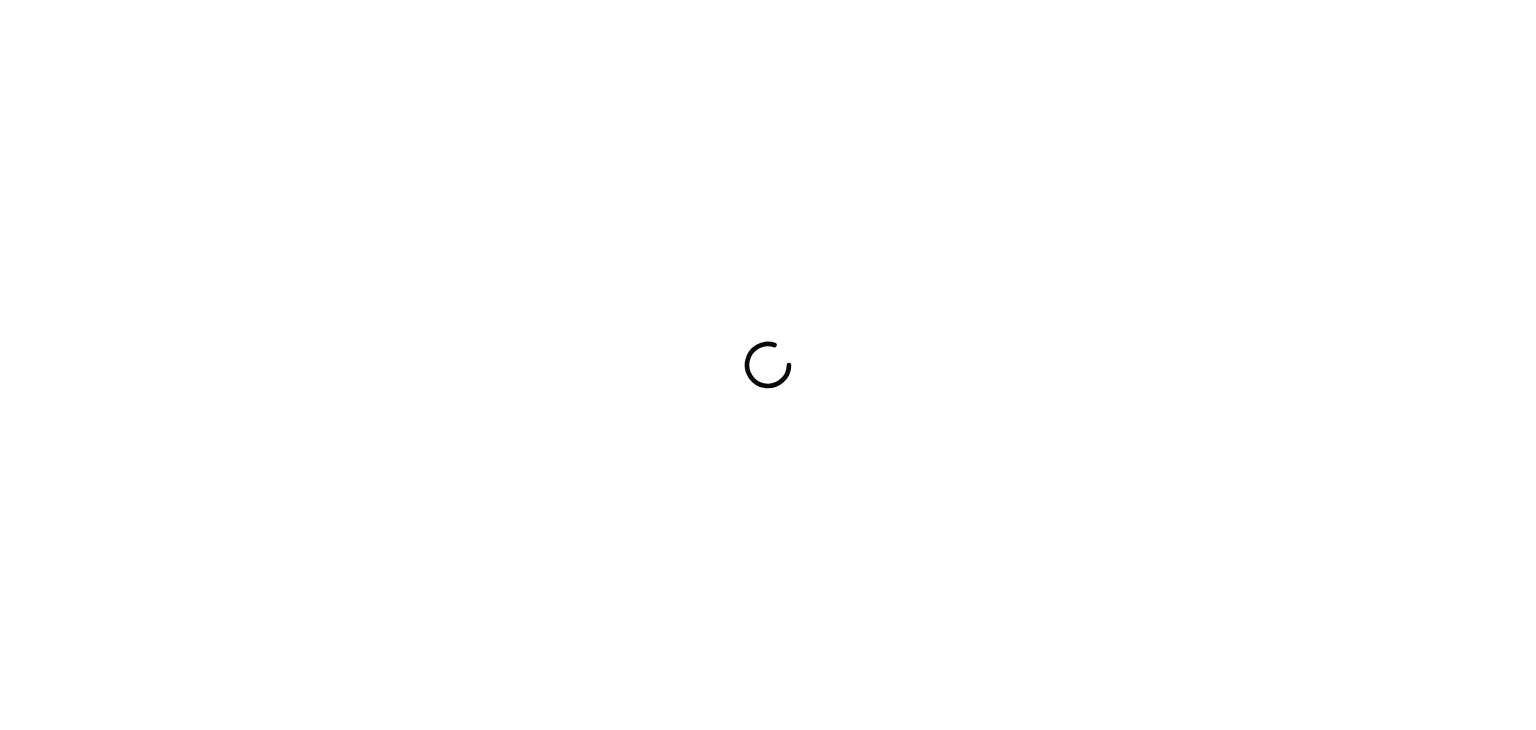 scroll, scrollTop: 0, scrollLeft: 0, axis: both 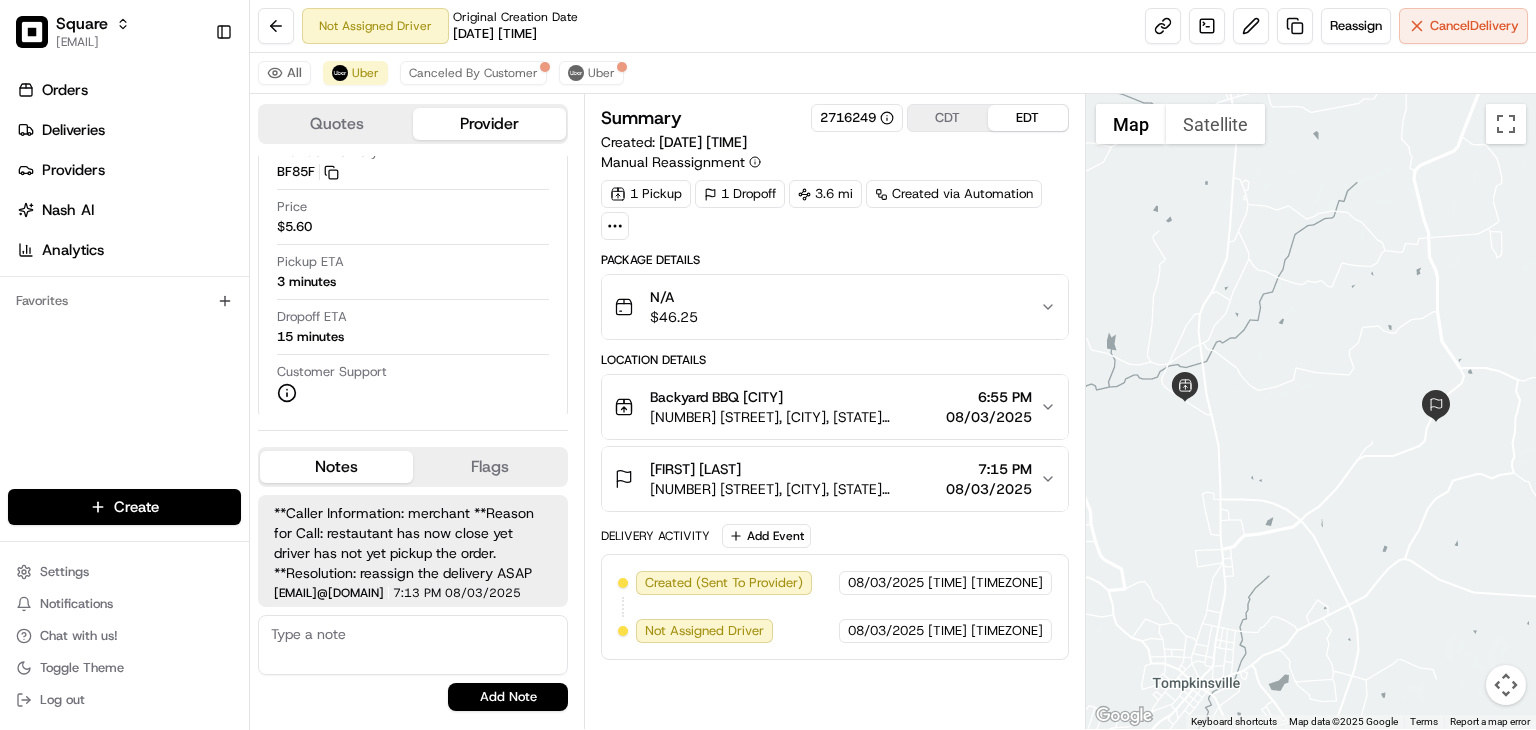 click on "08/03/2025" at bounding box center (989, 417) 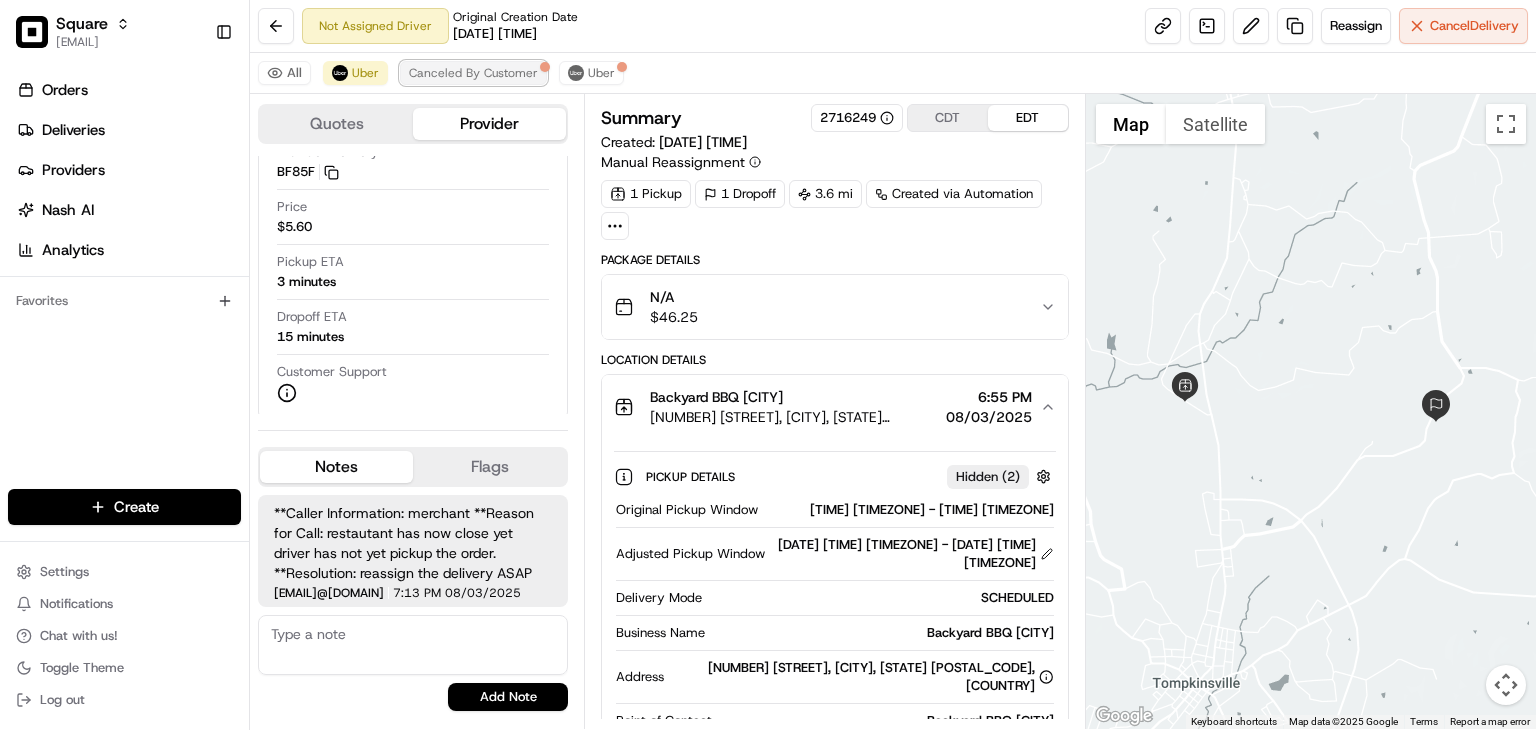 click on "Canceled By Customer" at bounding box center [473, 73] 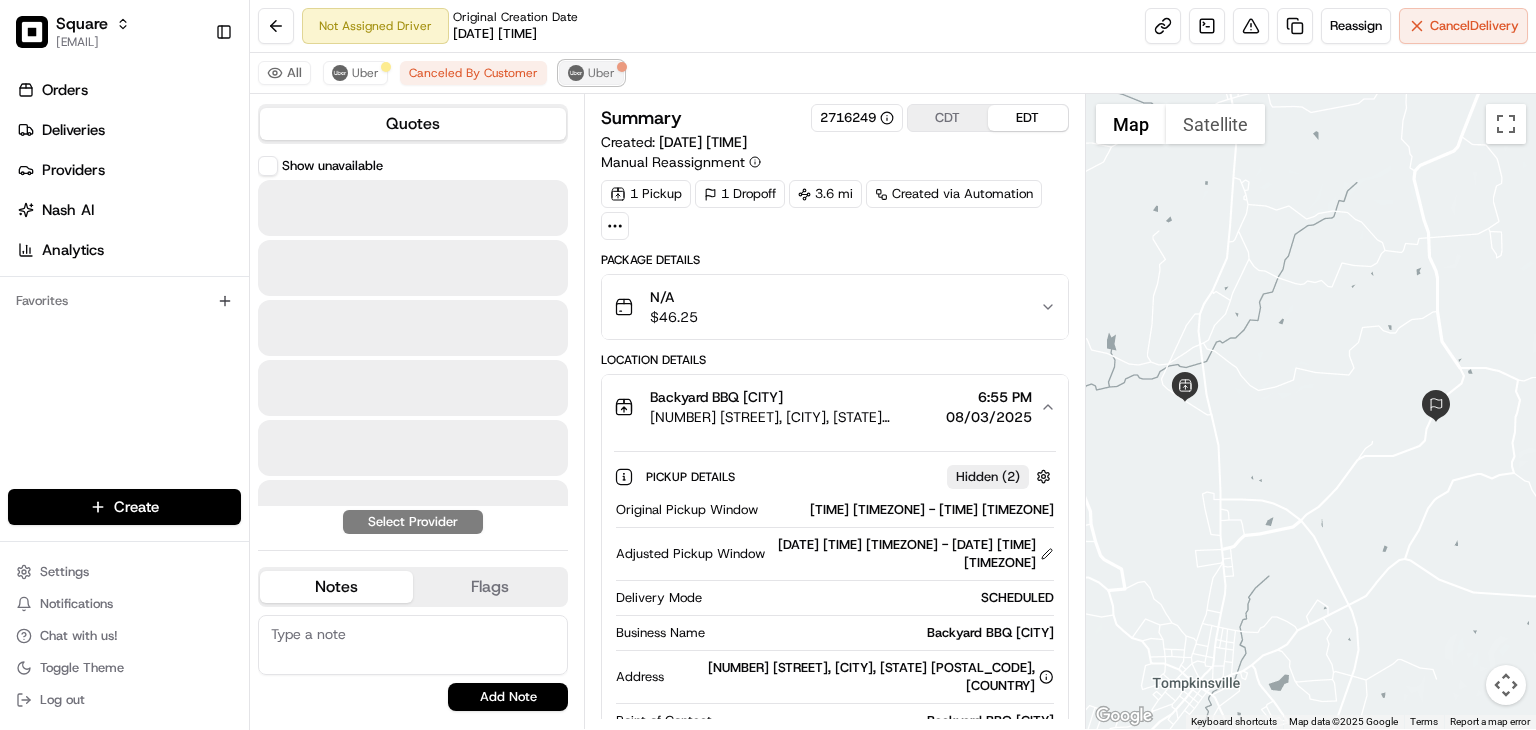 click on "Uber" at bounding box center [601, 73] 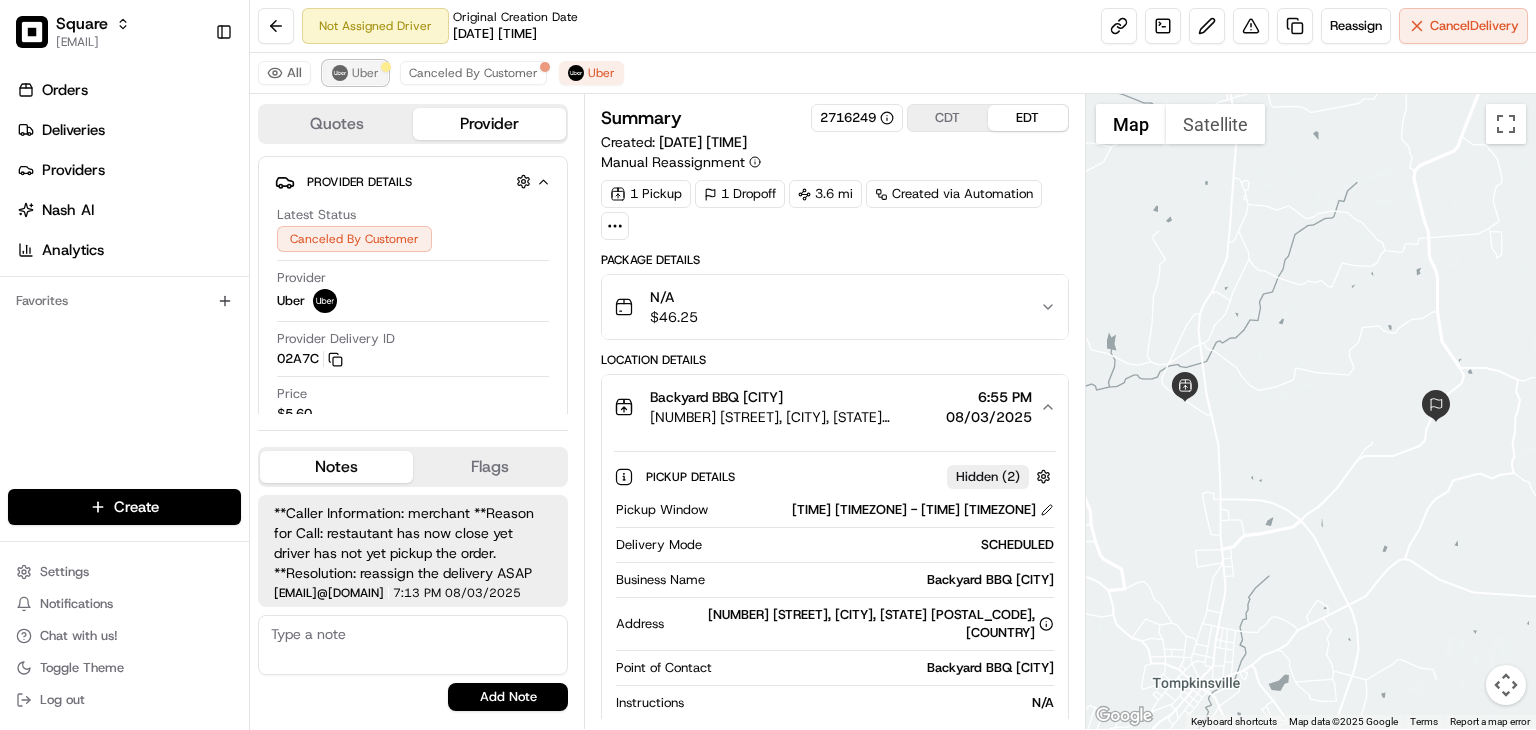 click on "Uber" at bounding box center [355, 73] 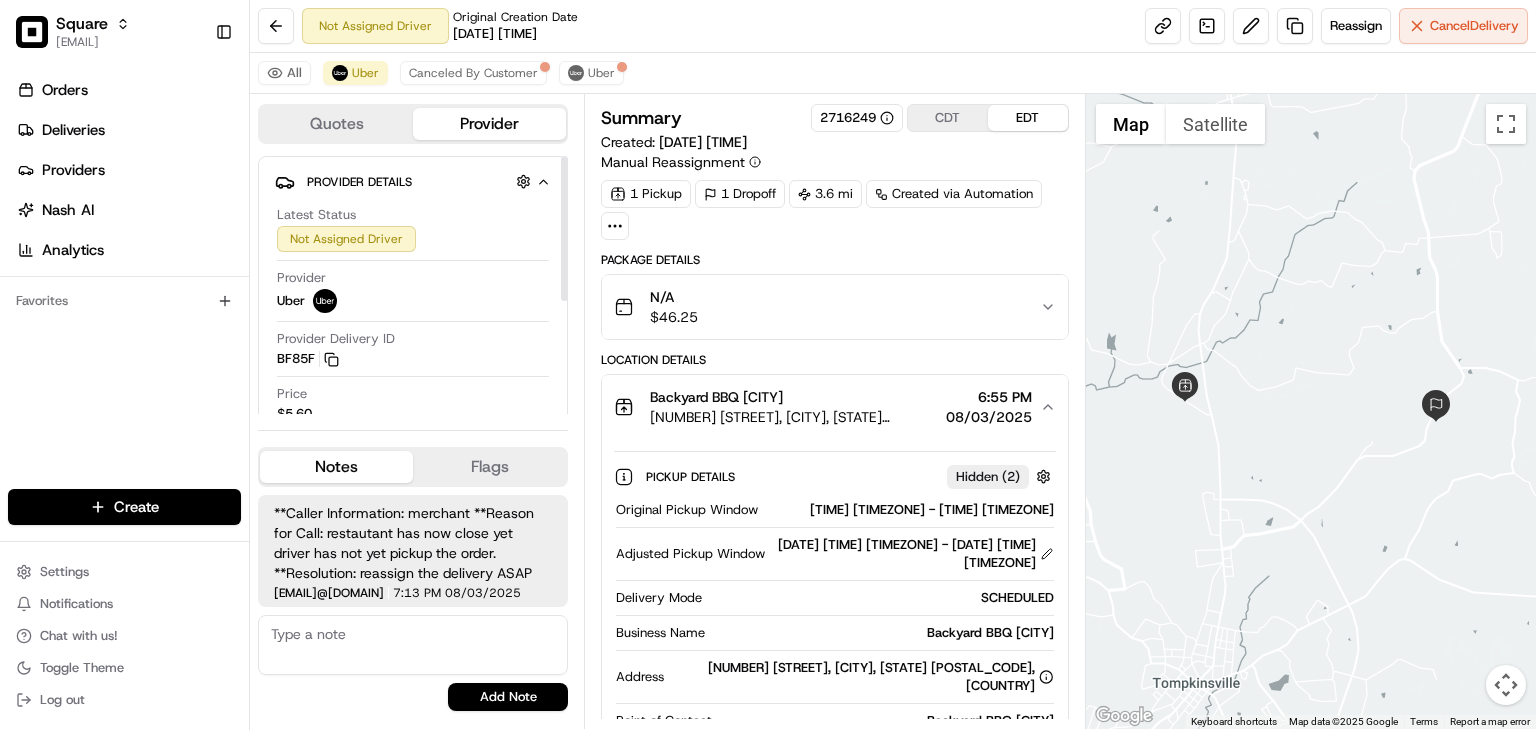 click at bounding box center [564, 228] 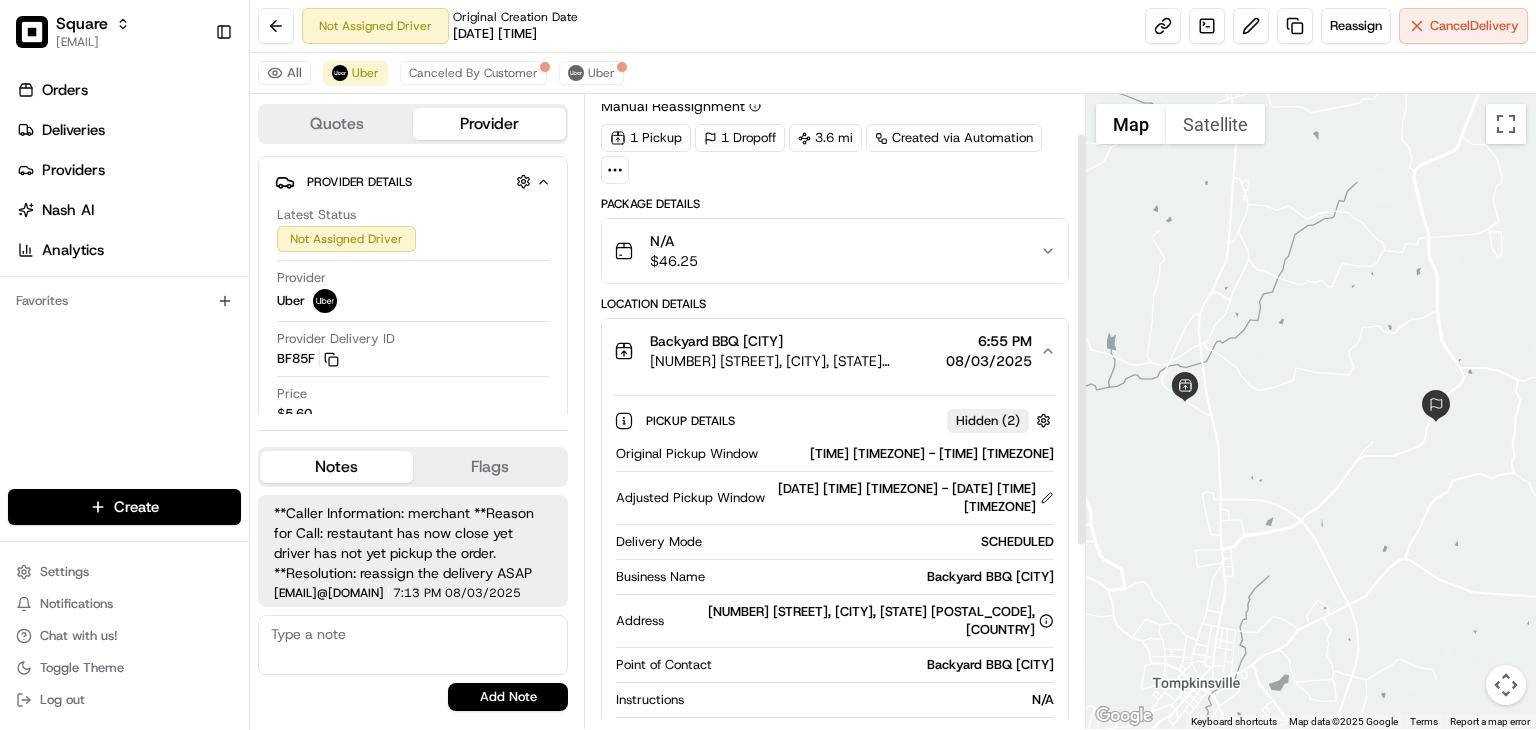 scroll, scrollTop: 72, scrollLeft: 0, axis: vertical 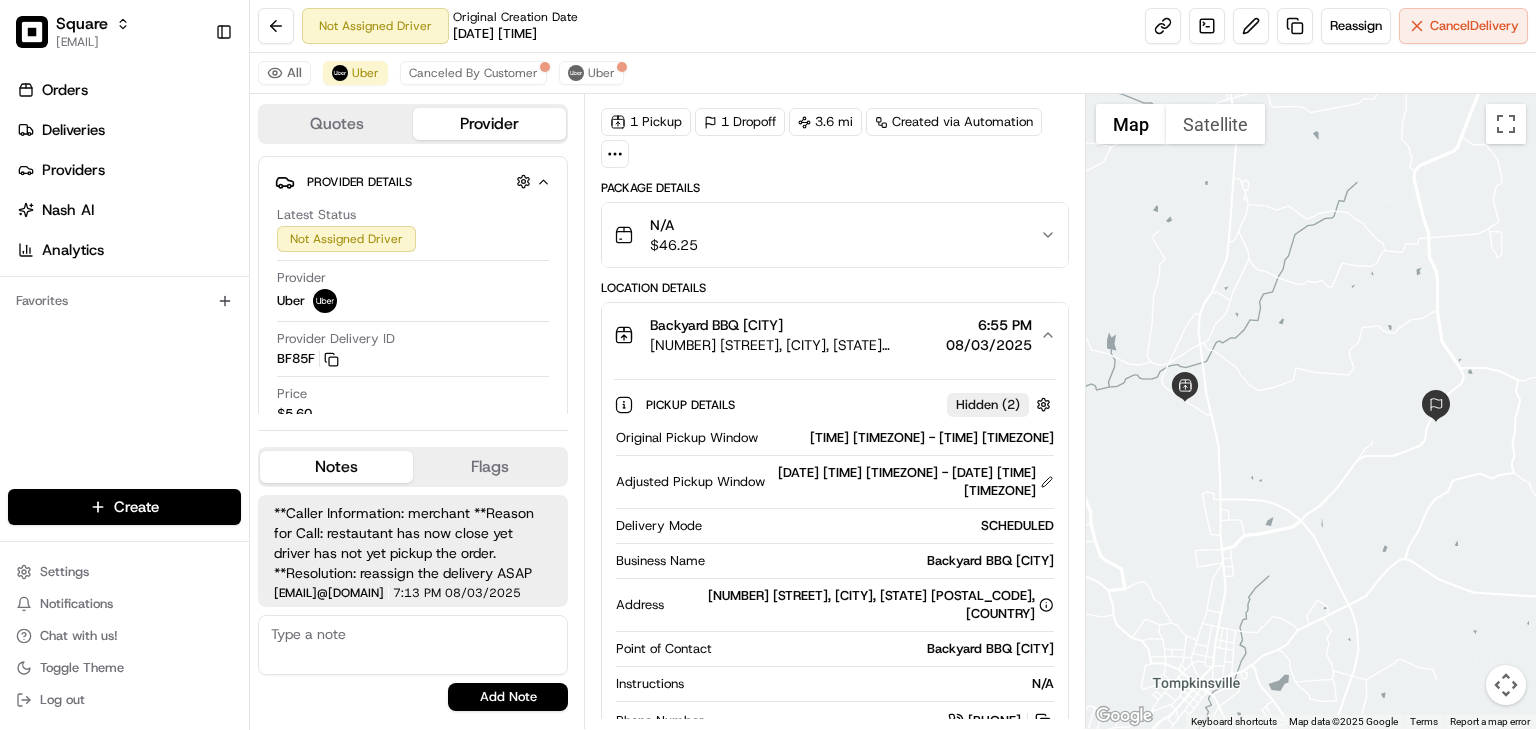 click on "6:55 PM" at bounding box center (989, 325) 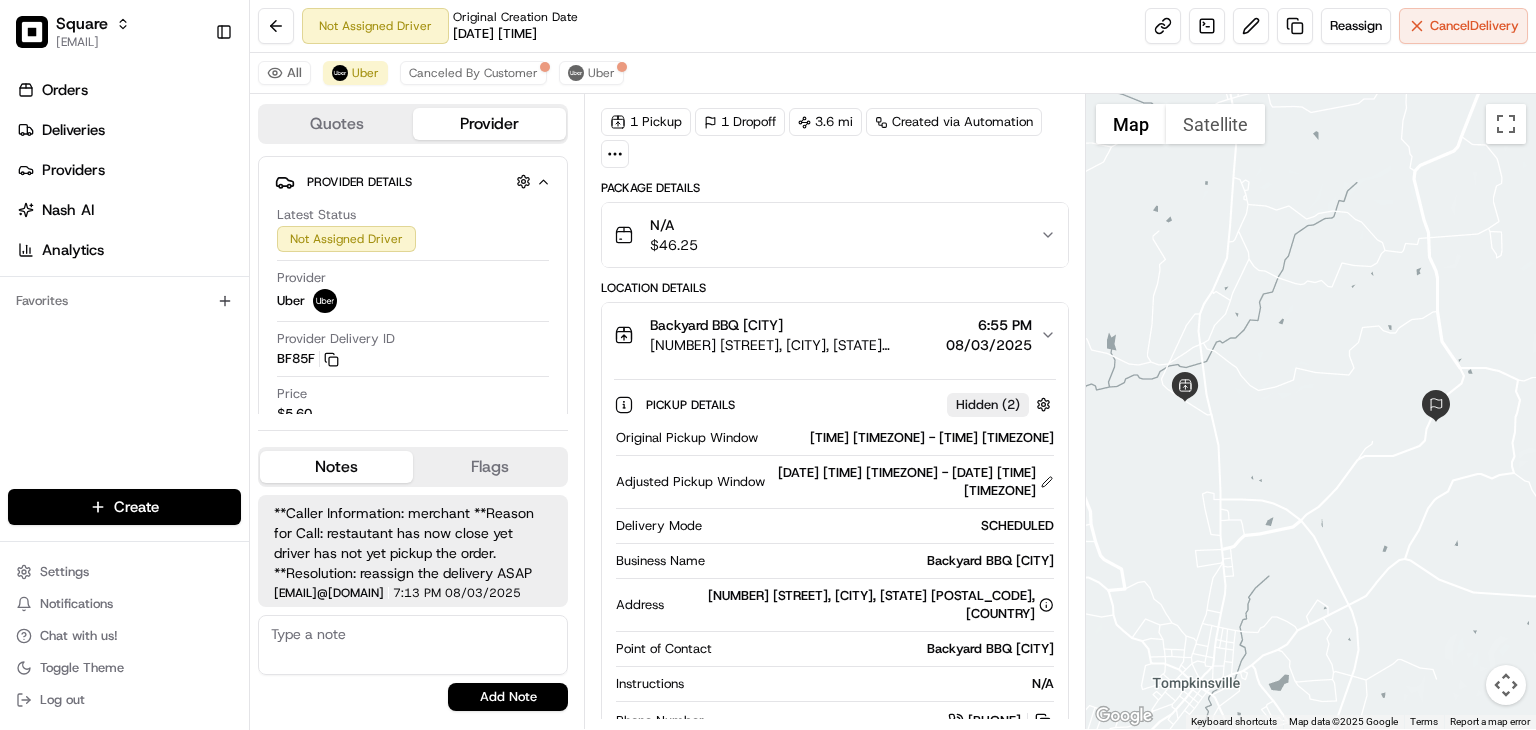 scroll, scrollTop: 0, scrollLeft: 0, axis: both 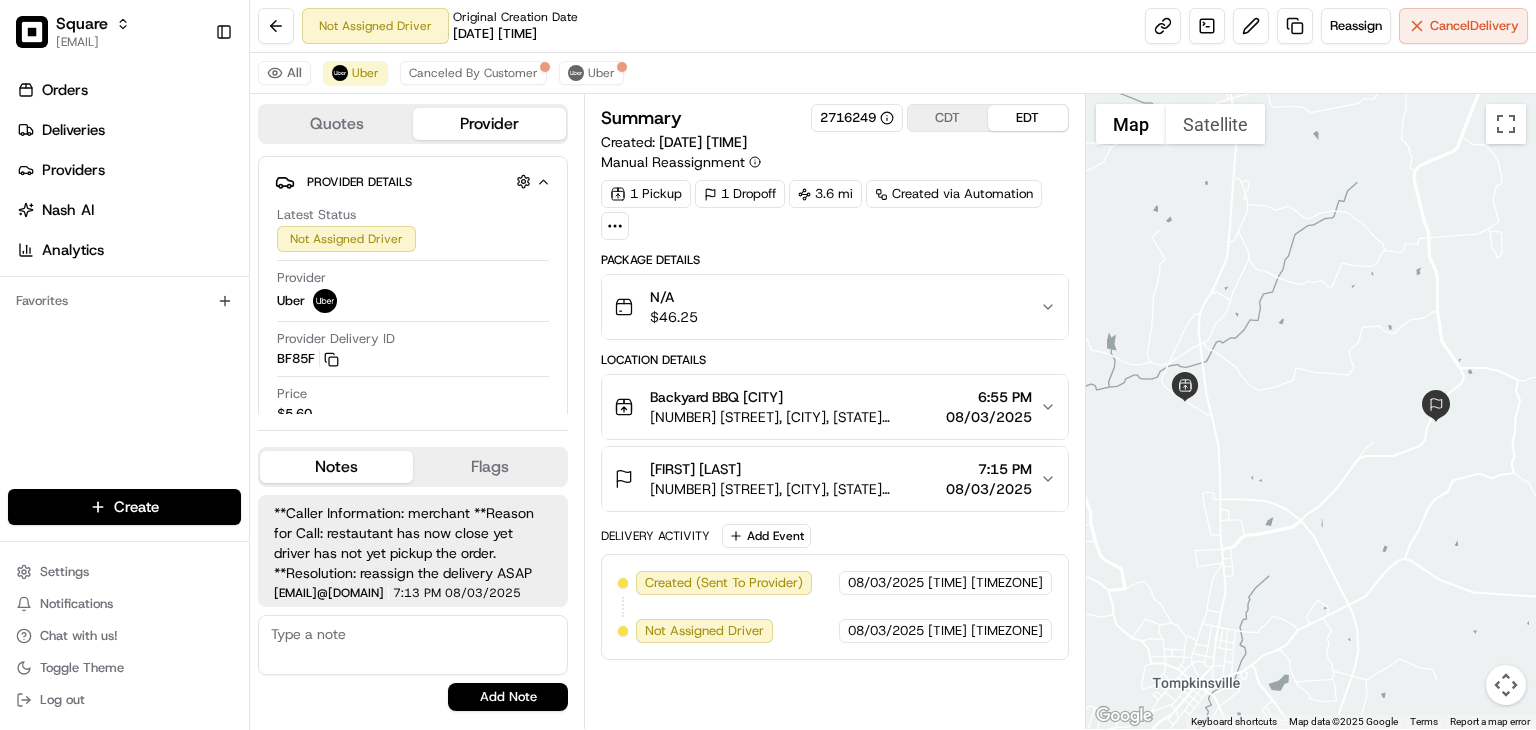 click 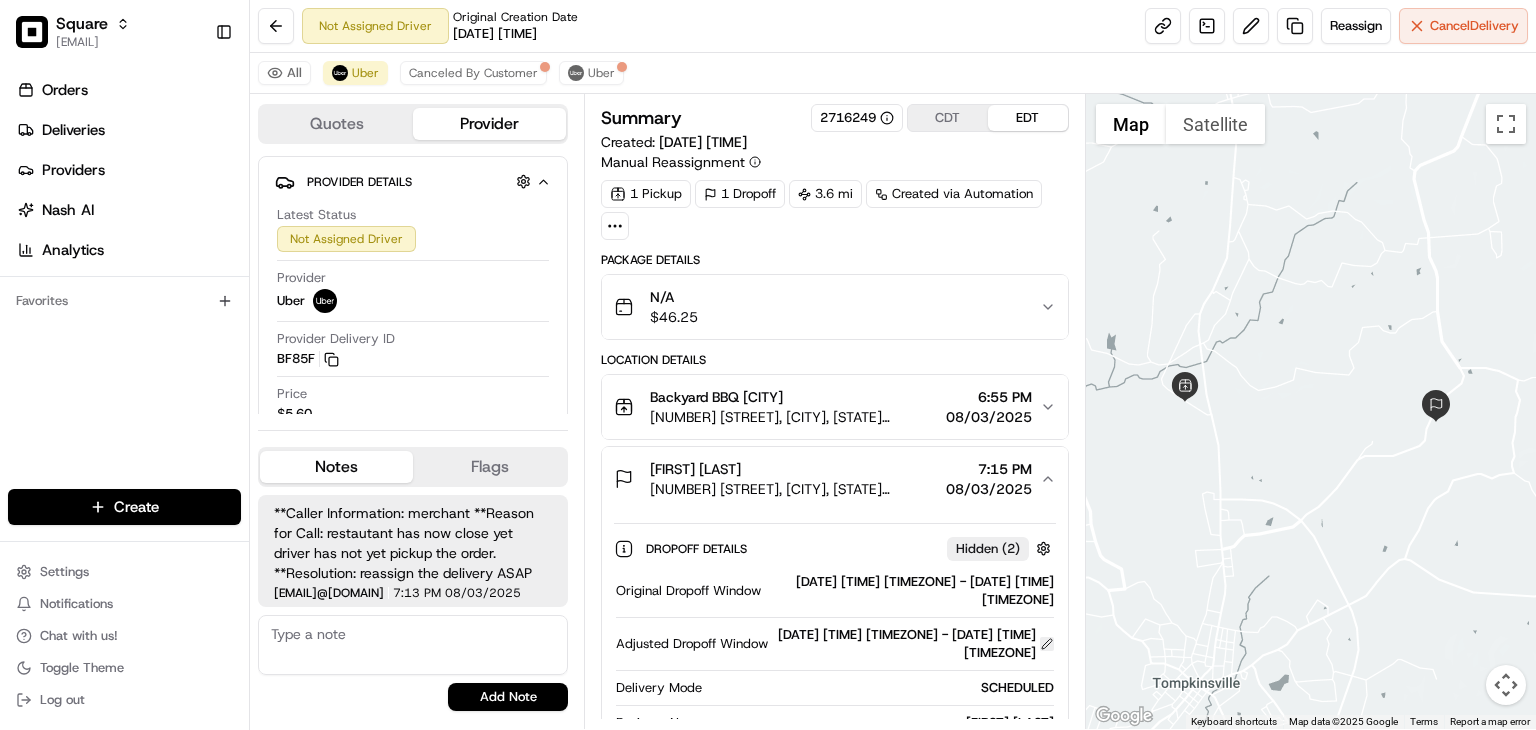 click at bounding box center [1047, 644] 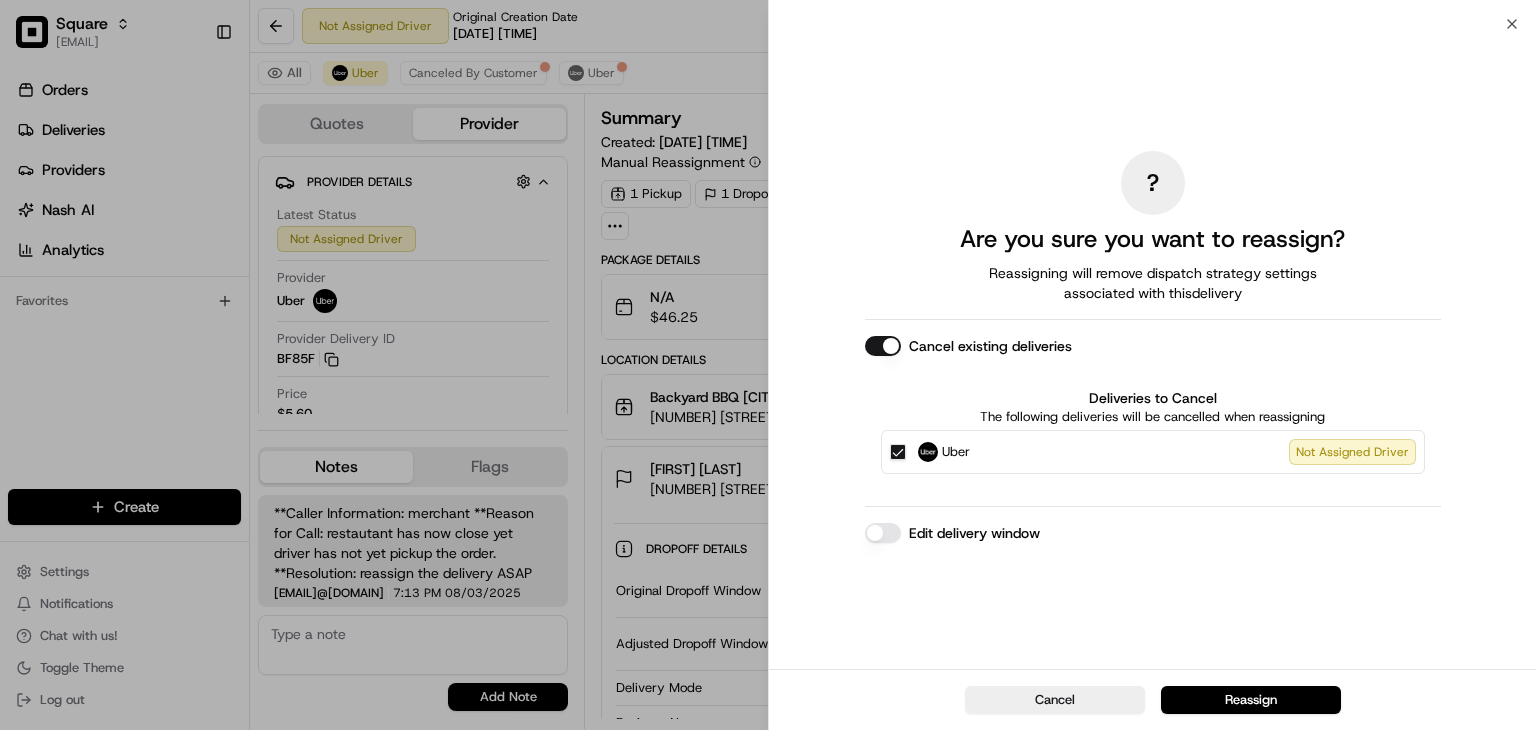 click on "Edit delivery window" at bounding box center [883, 533] 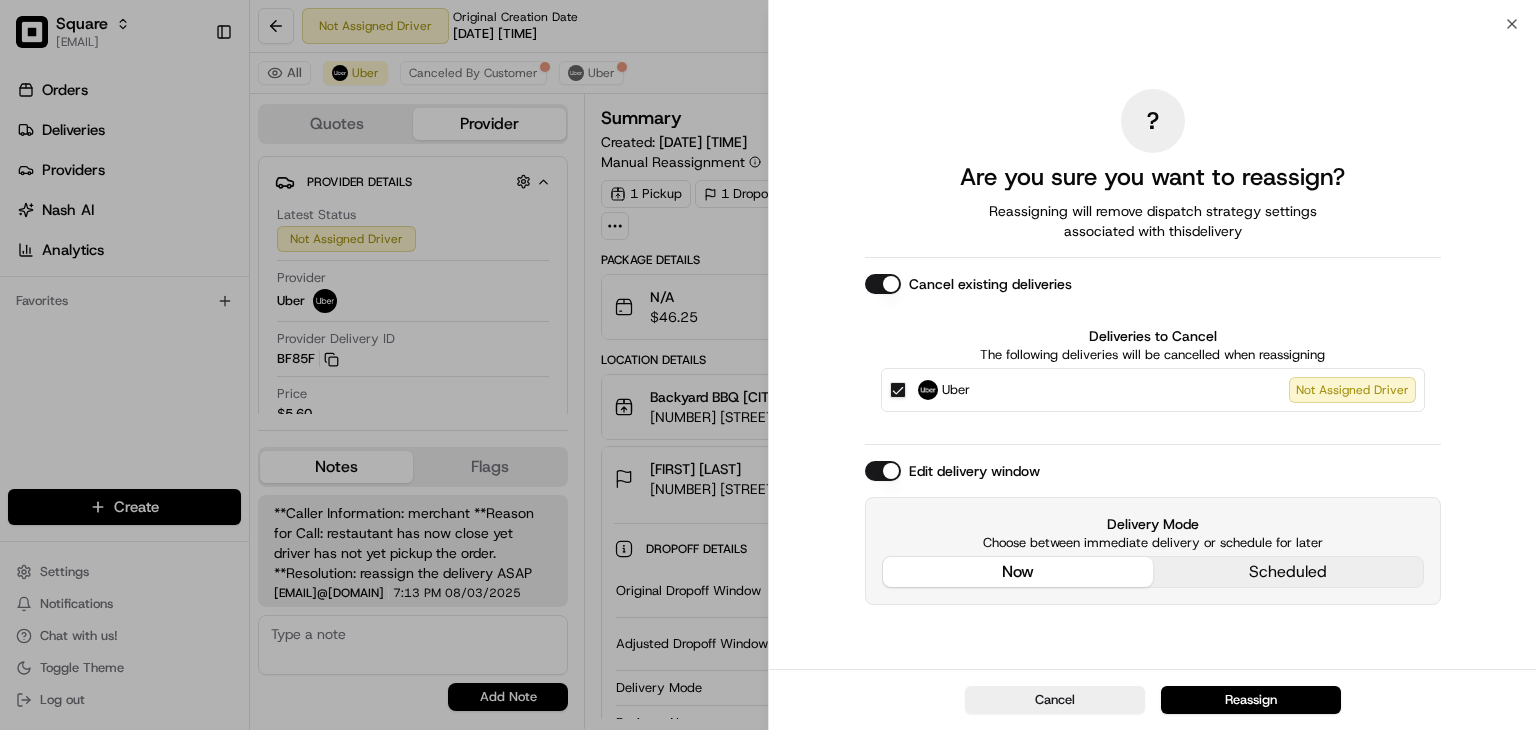 click on "Delivery Mode Choose between immediate delivery or schedule for later now scheduled" at bounding box center (1153, 551) 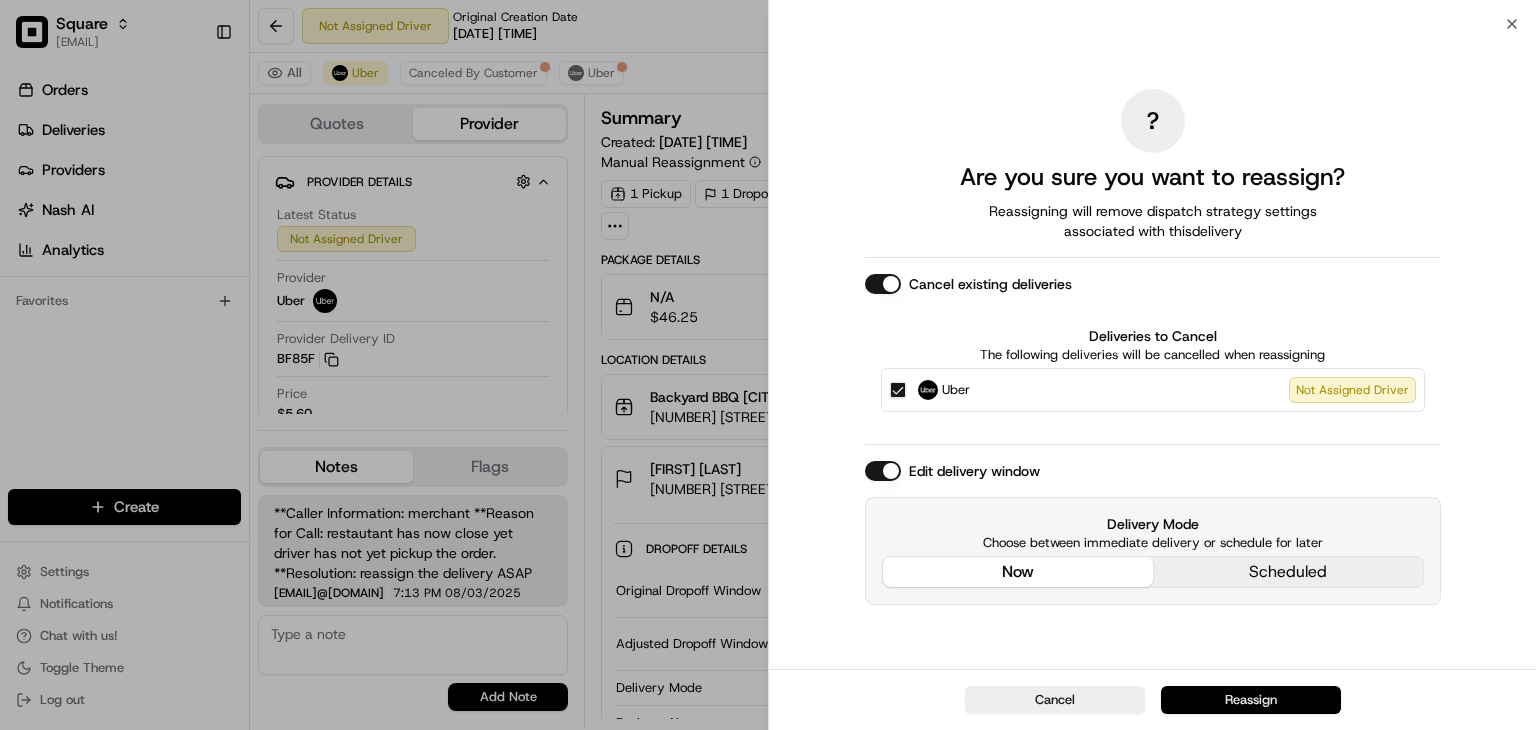 click on "Reassign" at bounding box center [1251, 700] 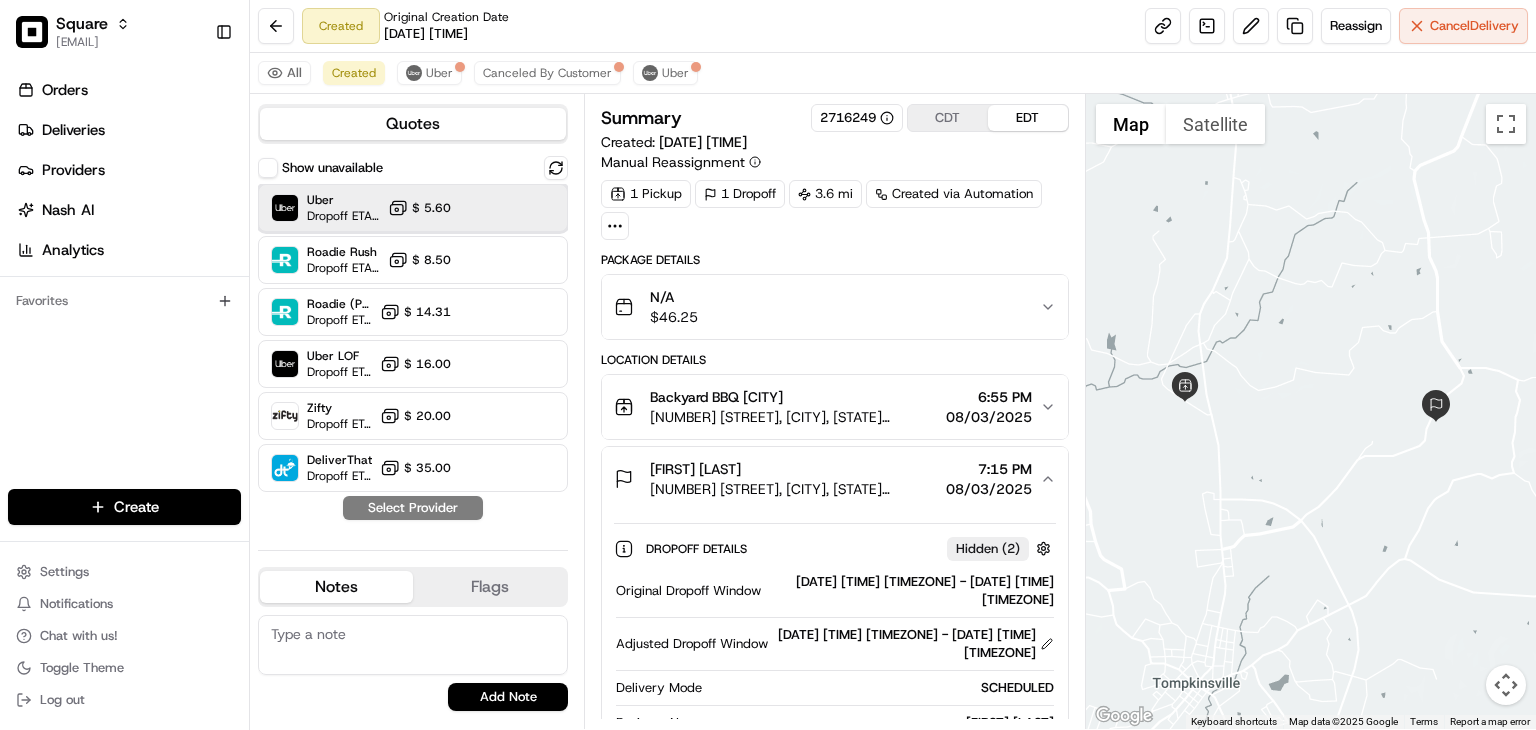 click on "Uber Dropoff ETA   42 minutes $   5.60" at bounding box center (413, 208) 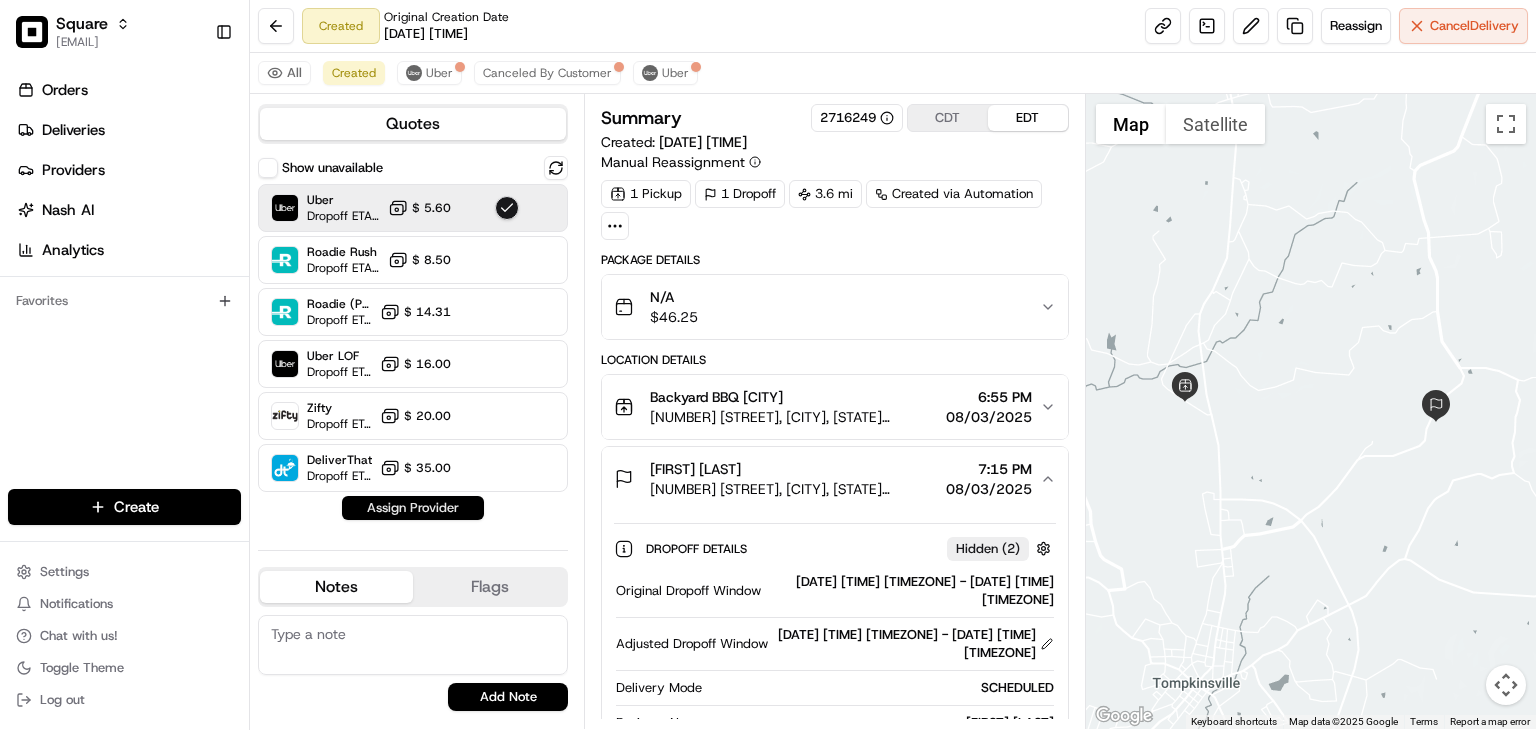 click on "Assign Provider" at bounding box center [413, 508] 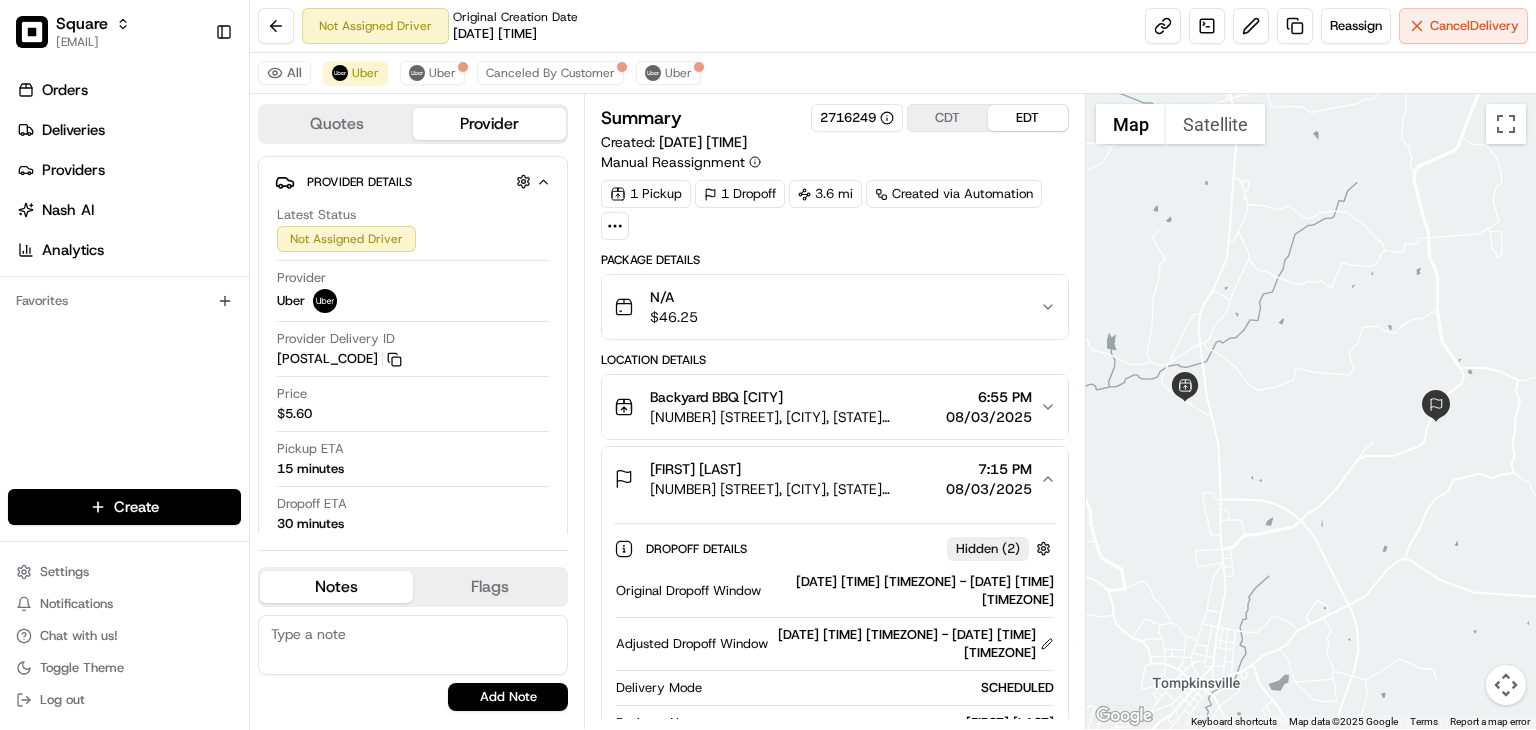 click at bounding box center [413, 645] 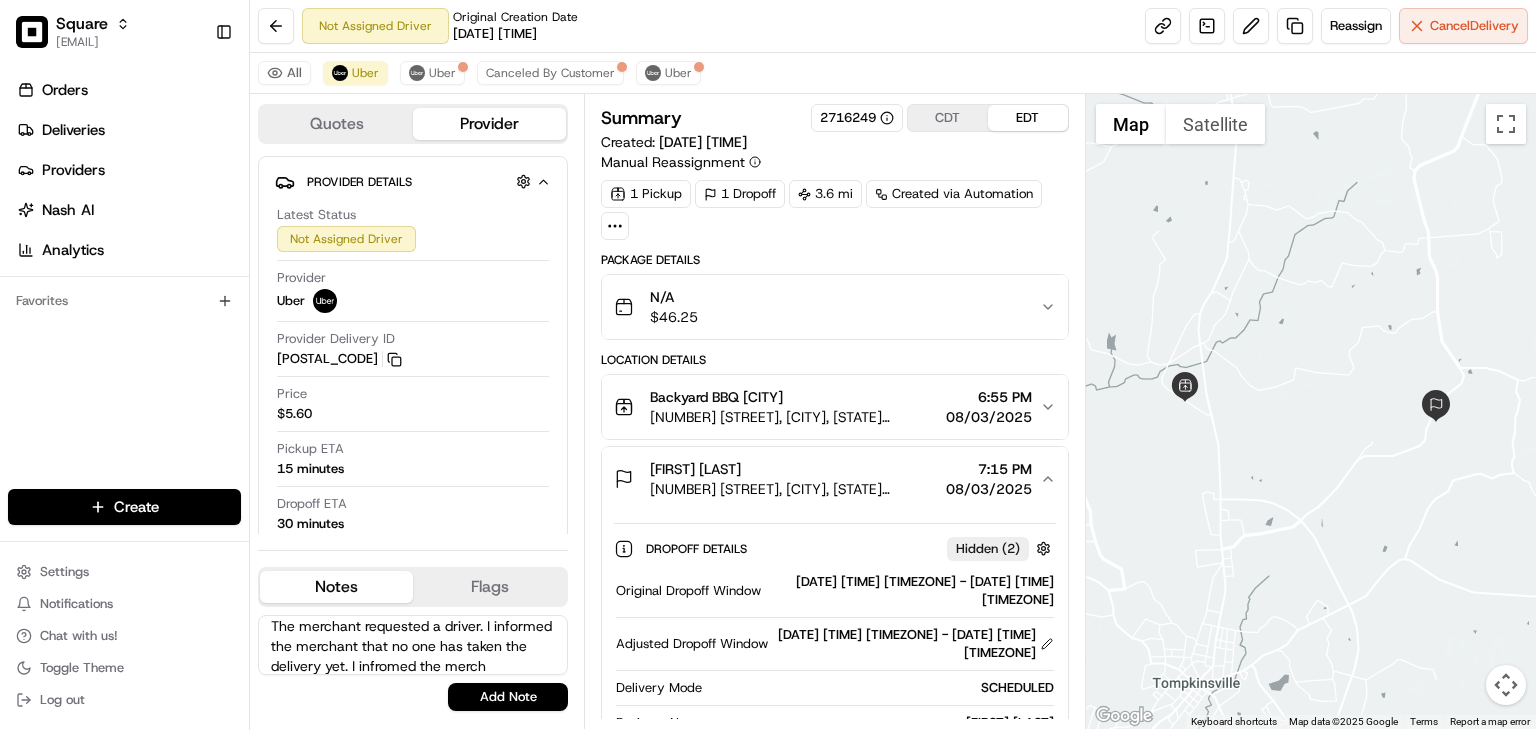 scroll, scrollTop: 28, scrollLeft: 0, axis: vertical 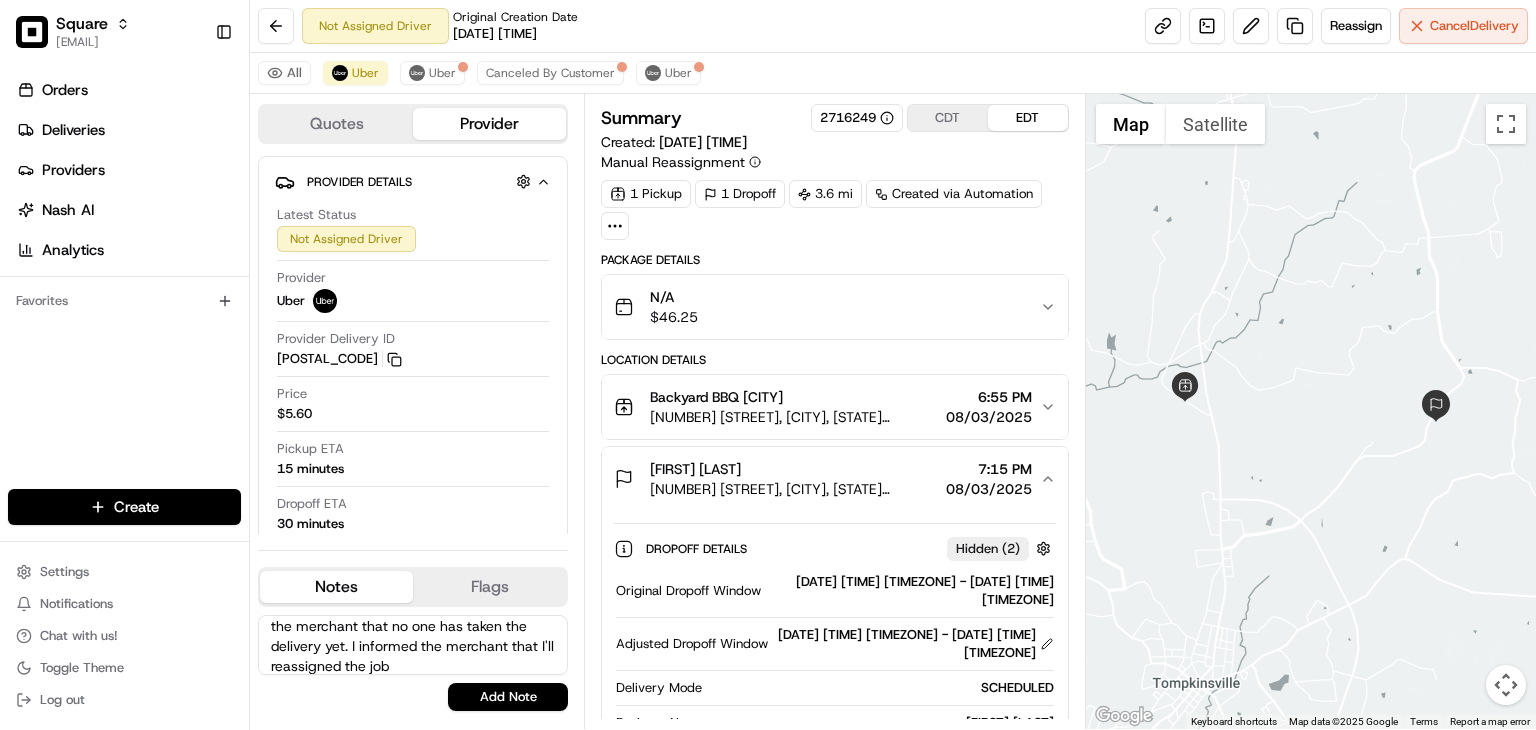 click on "The merchant requested a driver. I informed the merchant that no one has taken the delivery yet. I informed the merchant that I'll reassigned the job" at bounding box center (413, 645) 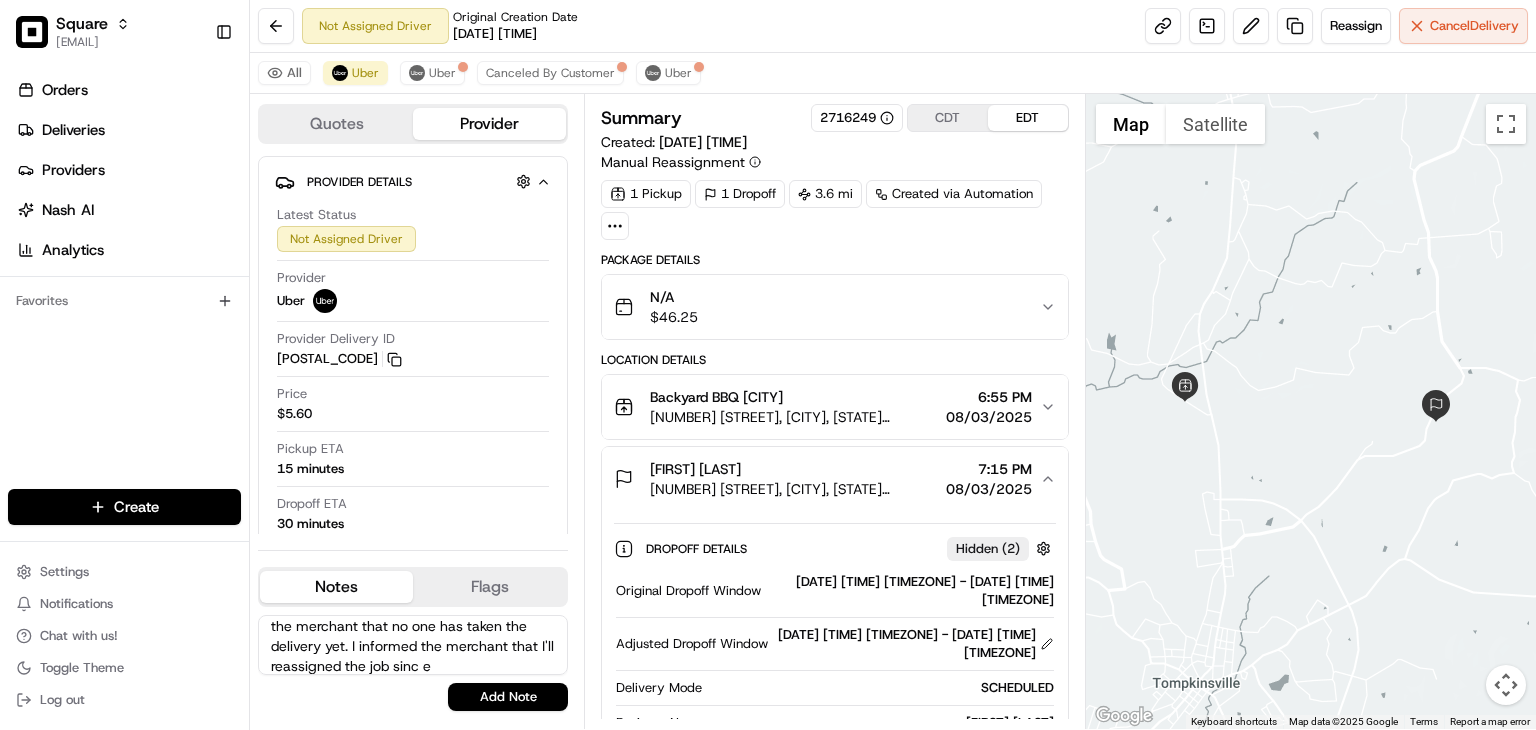 scroll, scrollTop: 48, scrollLeft: 0, axis: vertical 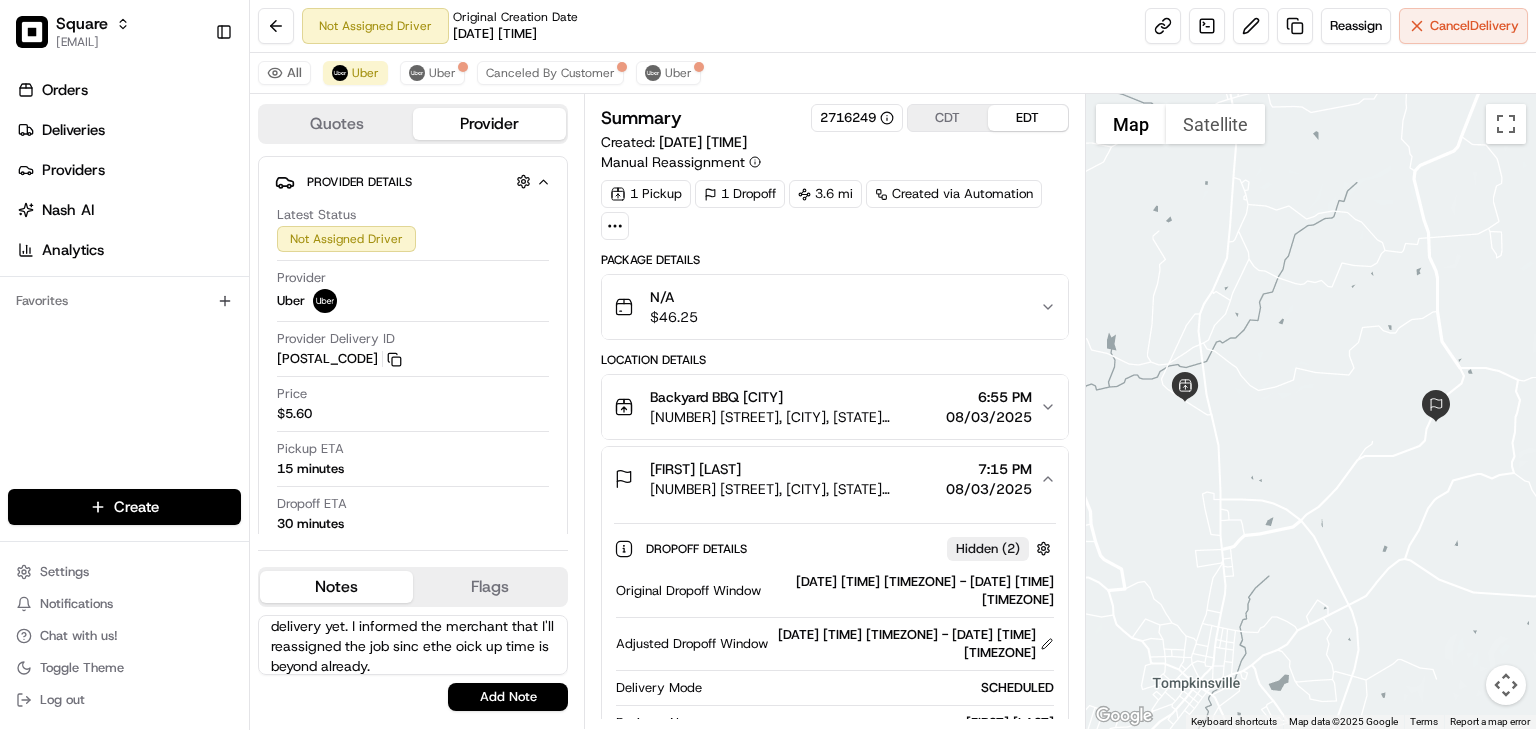 click on "The merchant requested a driver. I informed the merchant that no one has taken the delivery yet. I informed the merchant that I'll reassigned the job sinc ethe oick up time is beyond already." at bounding box center (413, 645) 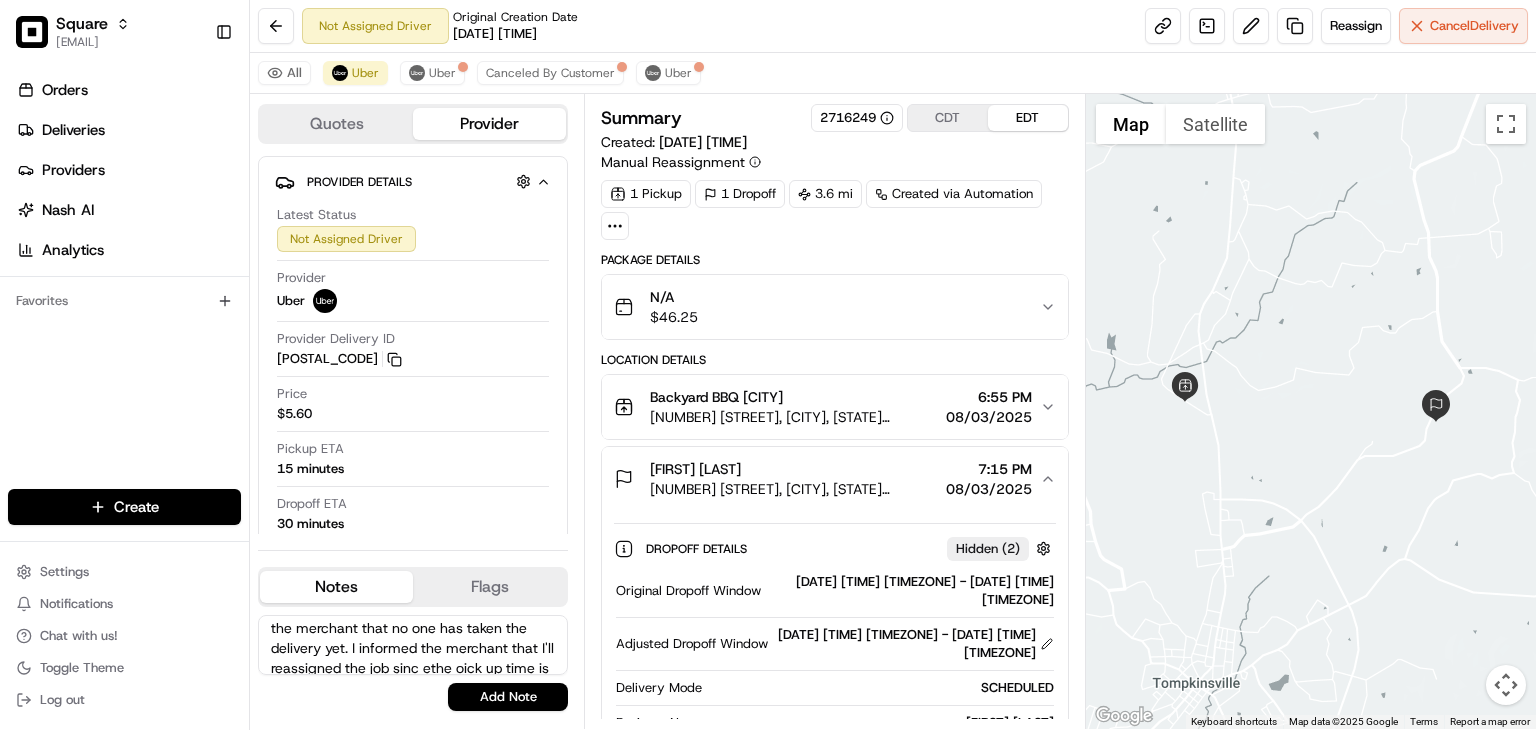 scroll, scrollTop: 27, scrollLeft: 0, axis: vertical 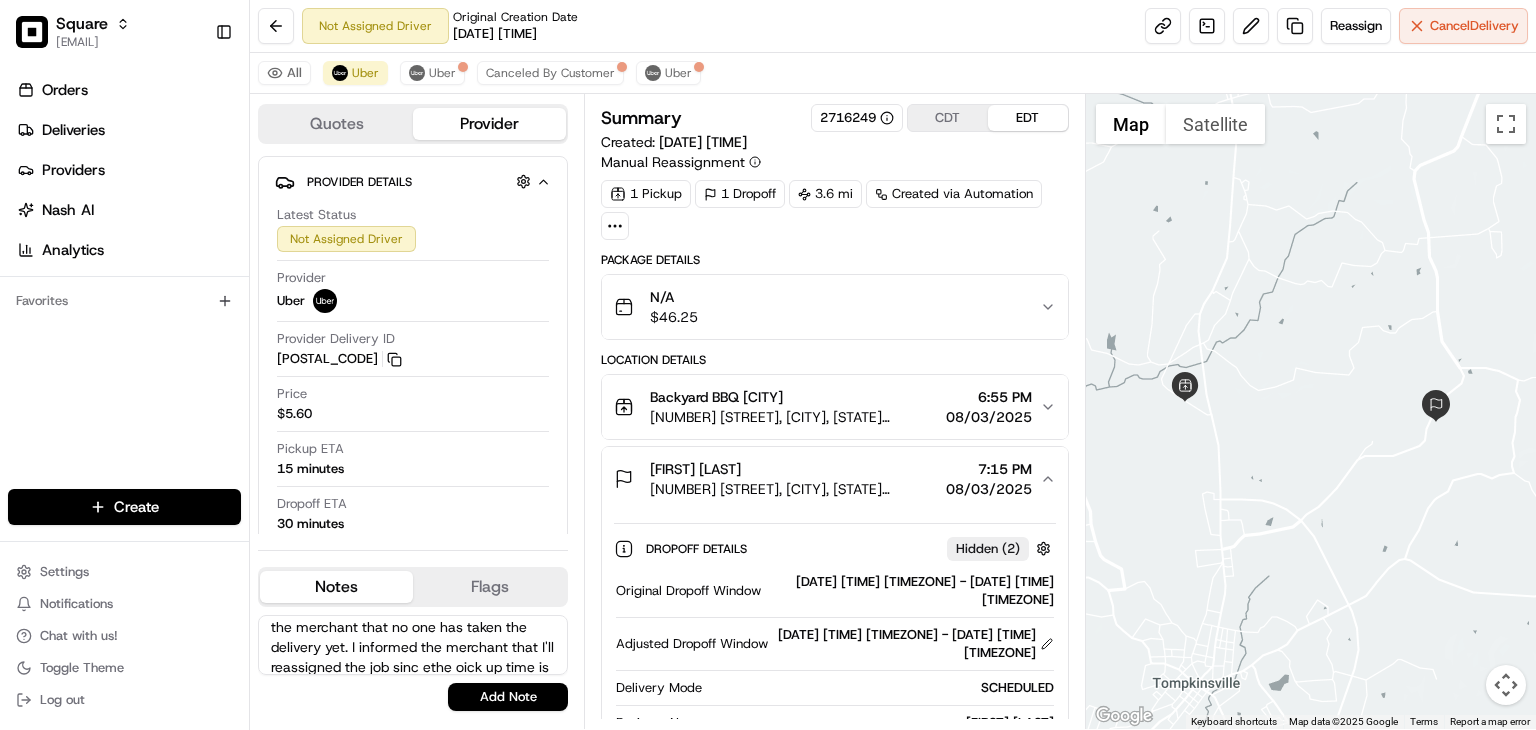 click on "The merchant requested a driver. I informed the merchant that no one has taken the delivery yet. I informed the merchant that I'll reassigned the job sinc ethe oick up time is beyond already." at bounding box center (413, 645) 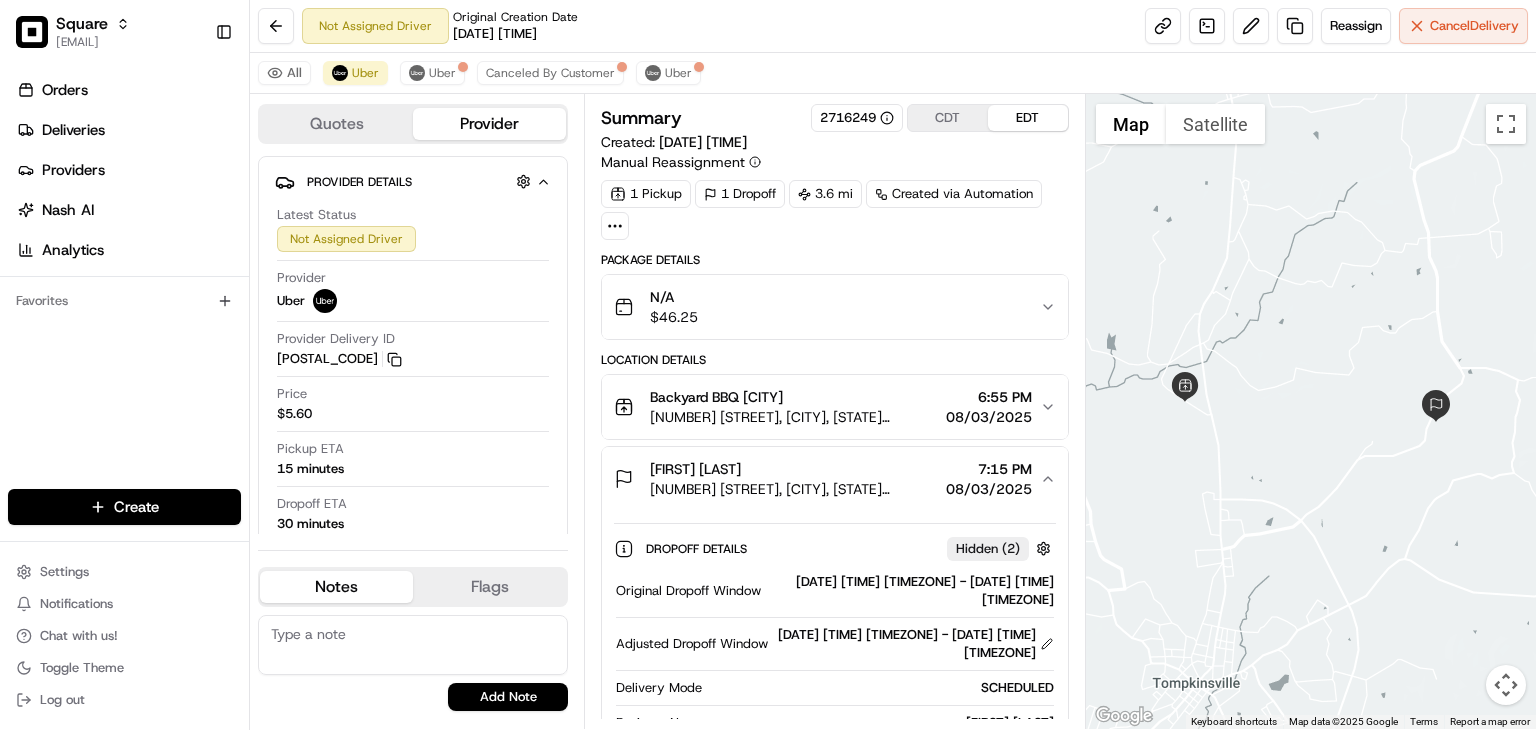 scroll, scrollTop: 0, scrollLeft: 0, axis: both 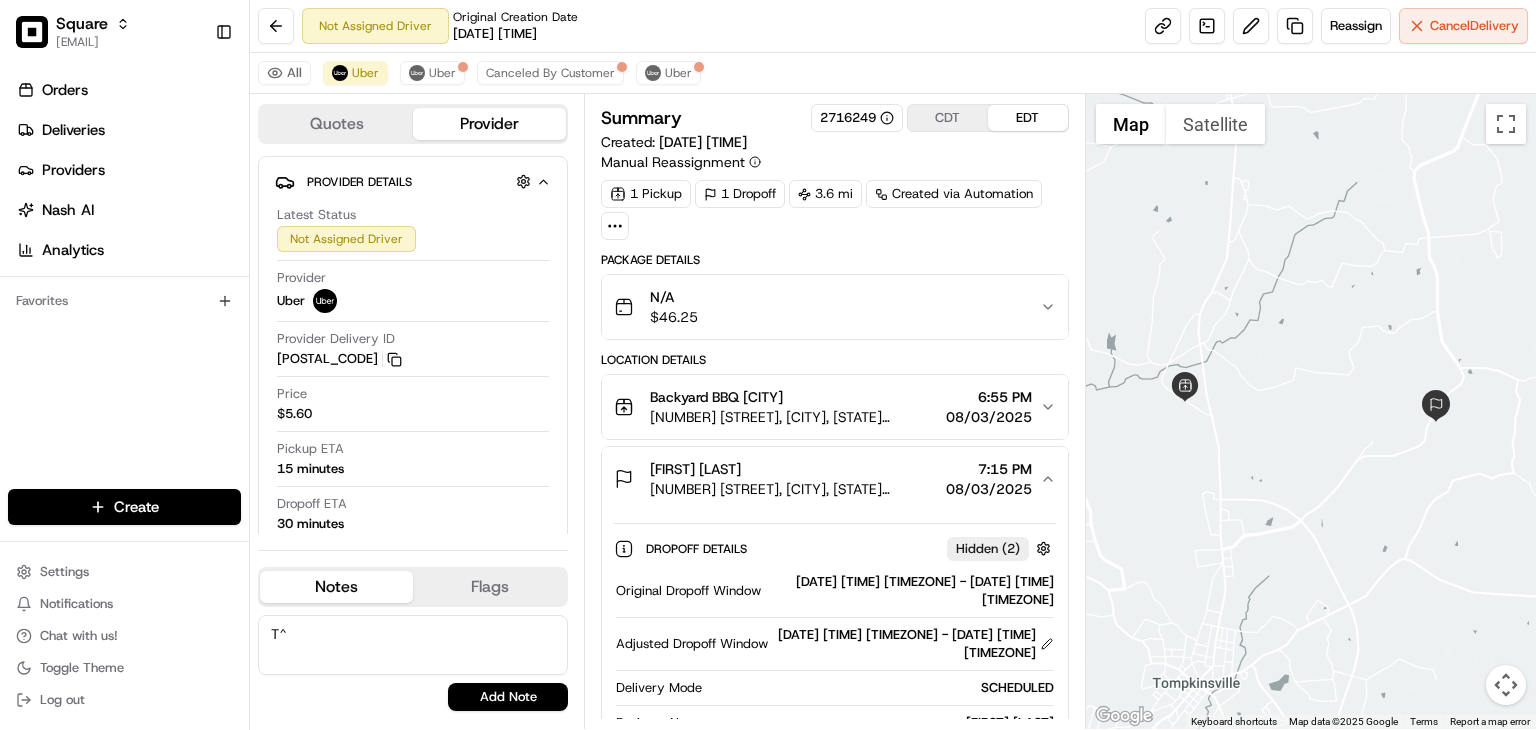 type on "T" 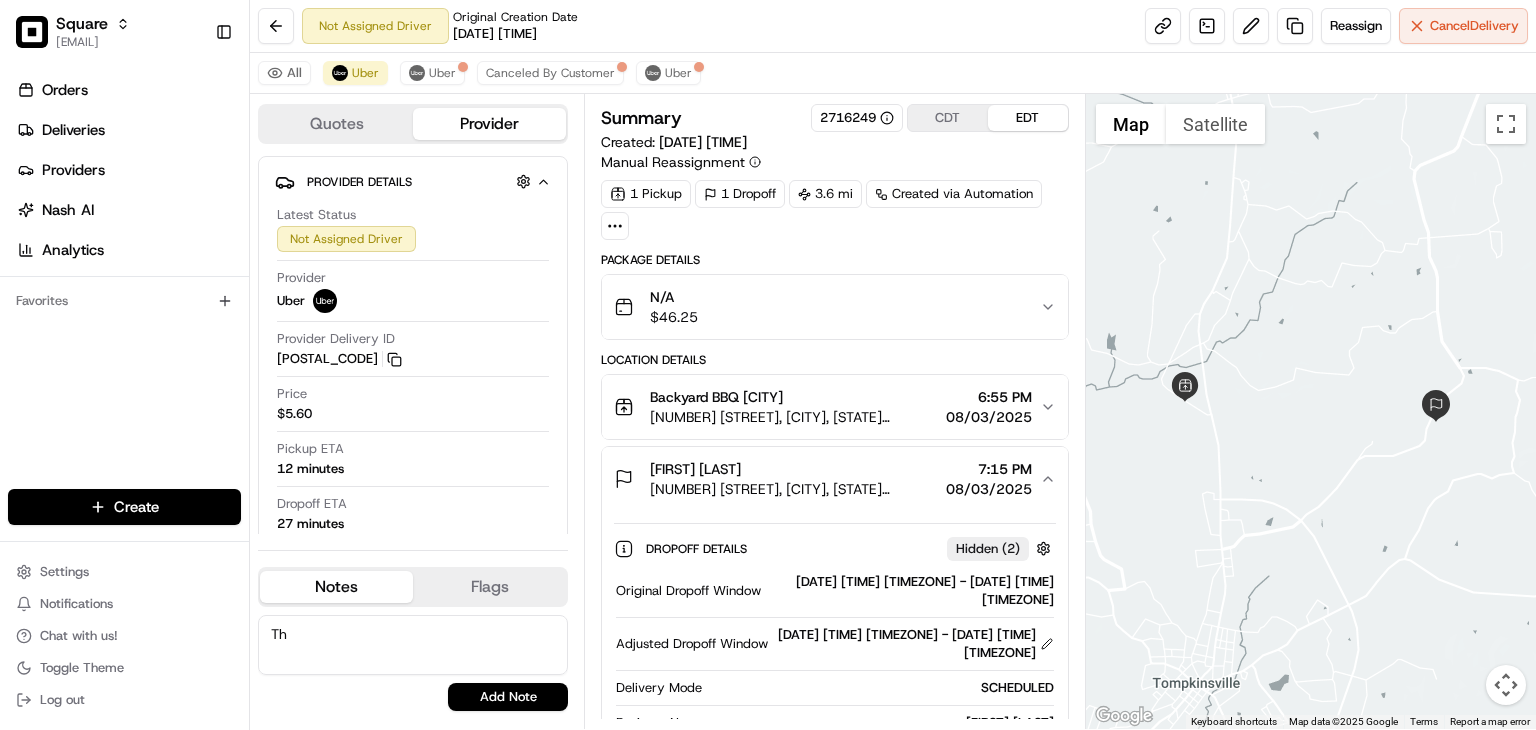 type on "T" 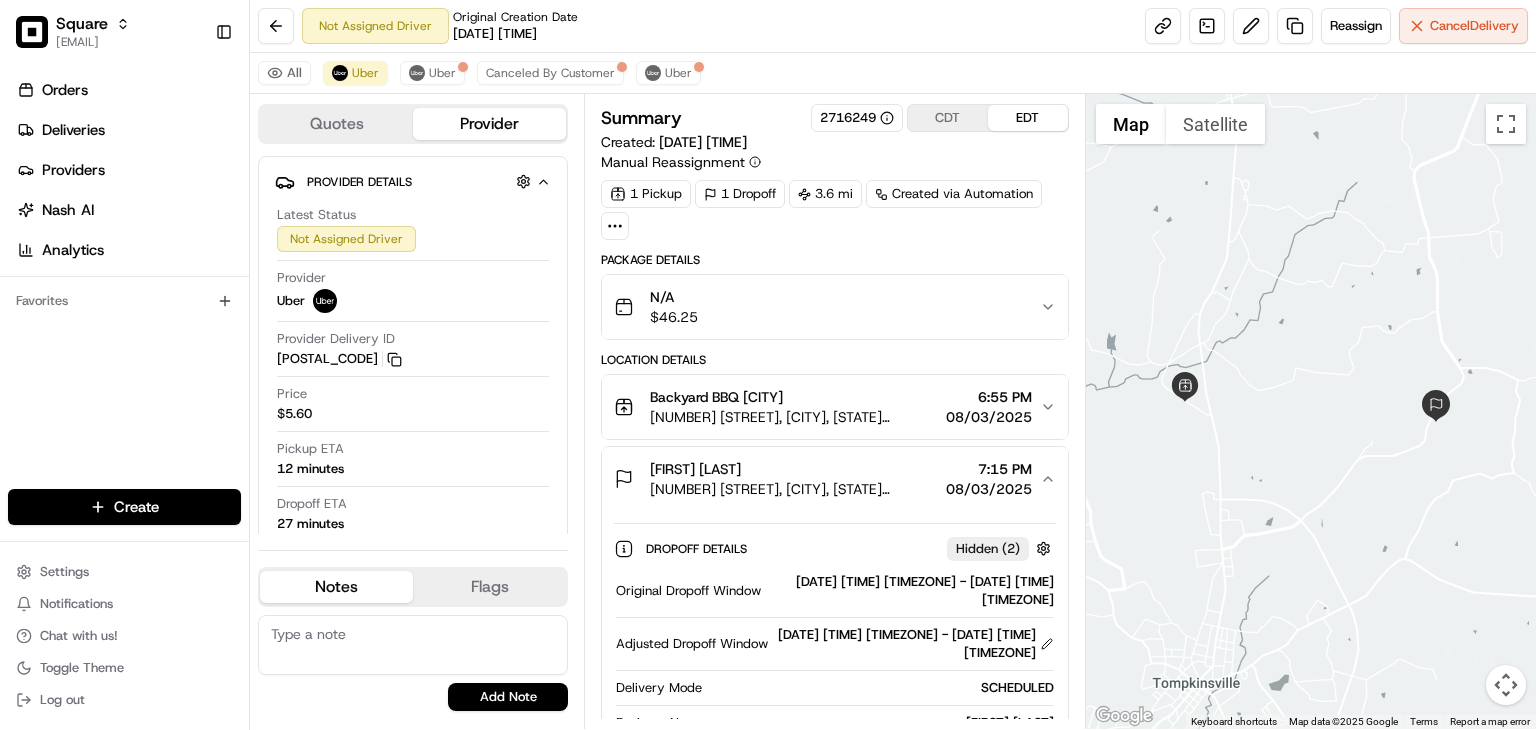 type on "h" 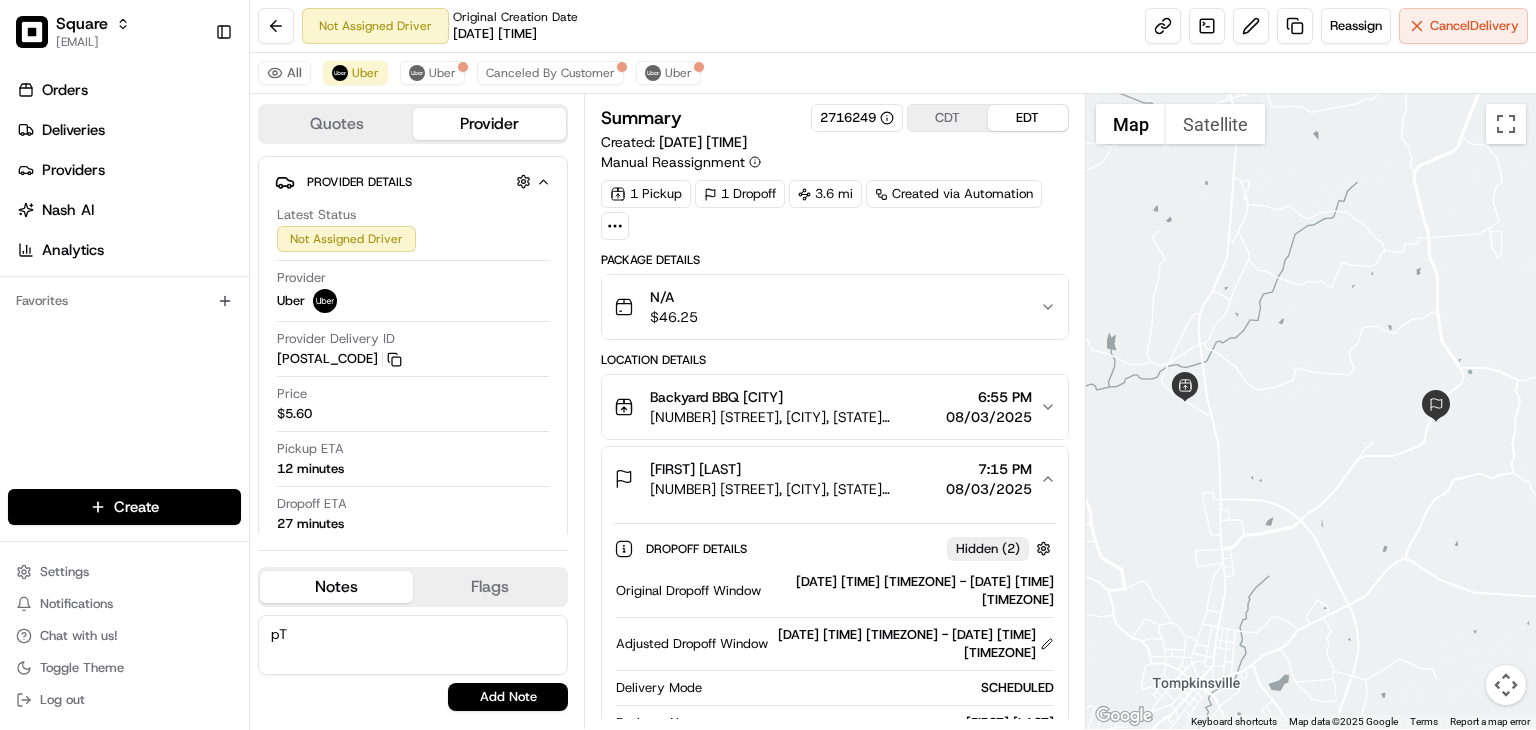 type on "p" 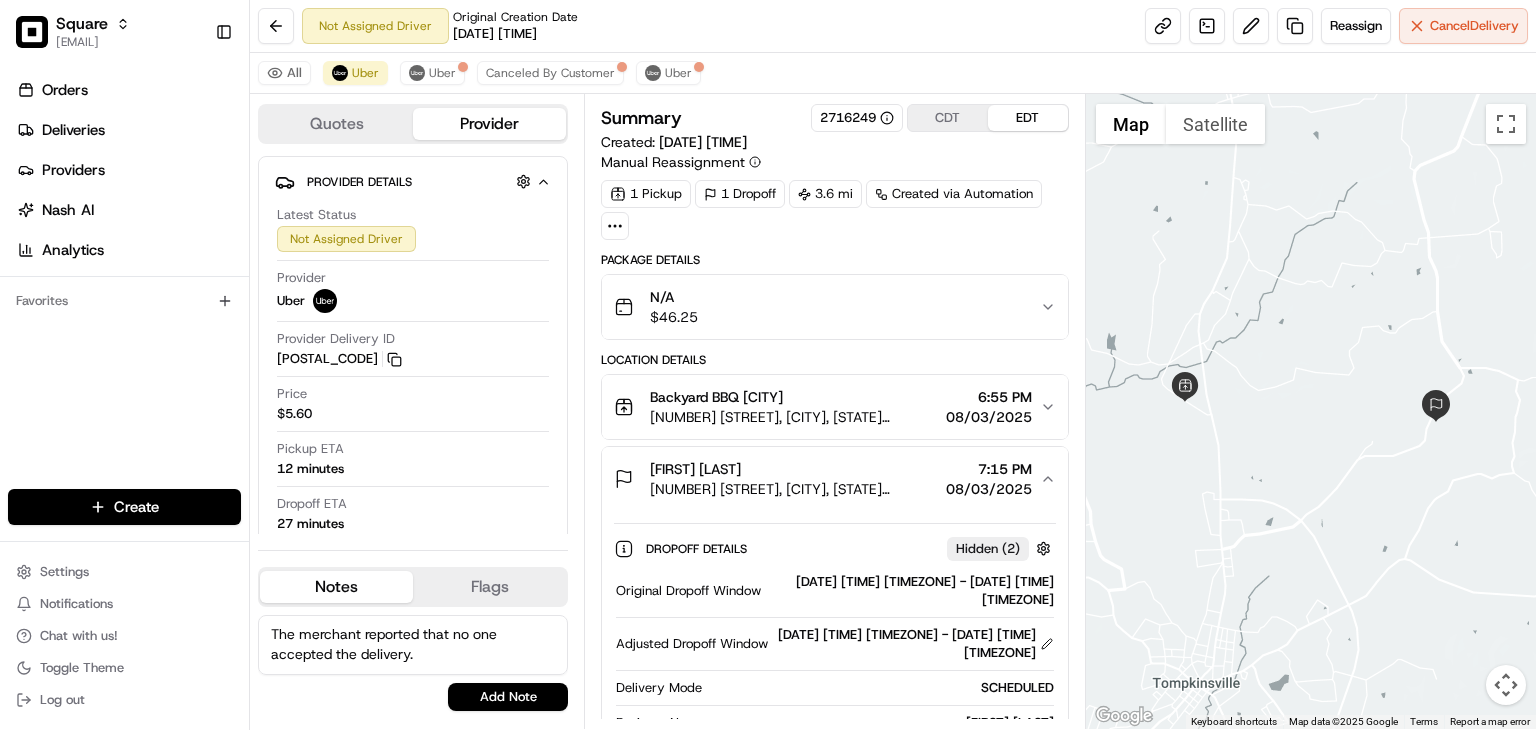 click on "The merchant reported that no one accepted the delivery." at bounding box center [413, 645] 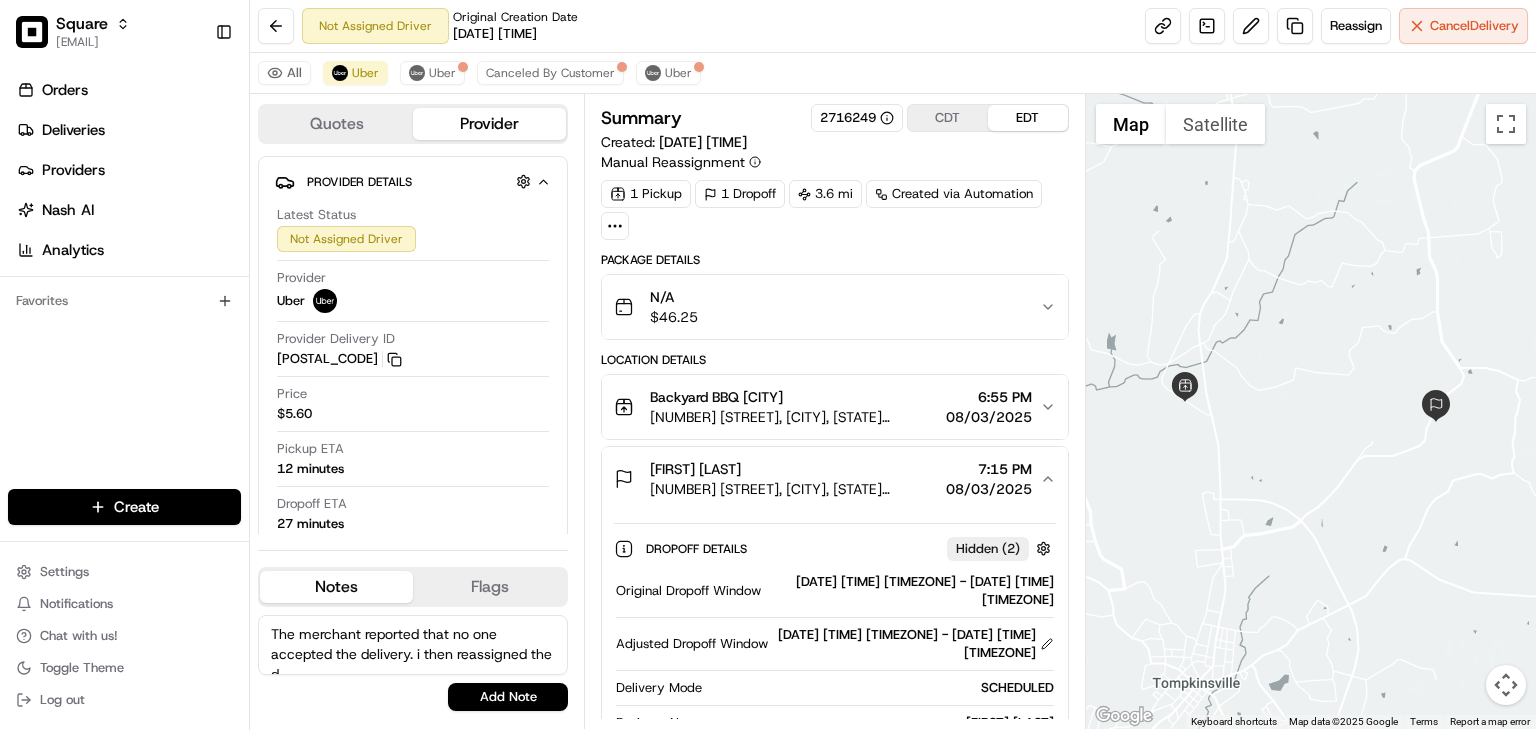 scroll, scrollTop: 8, scrollLeft: 0, axis: vertical 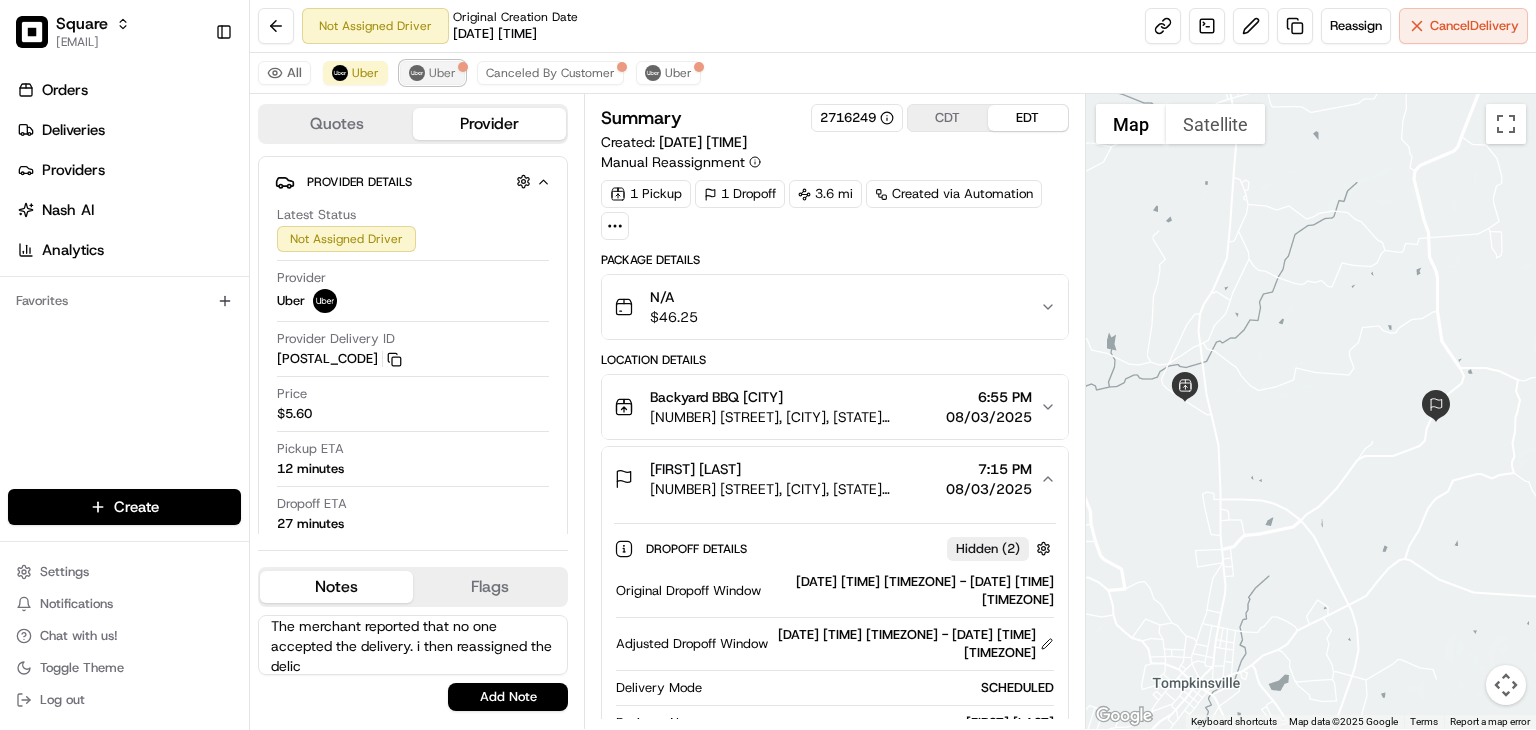 click on "Uber" at bounding box center [442, 73] 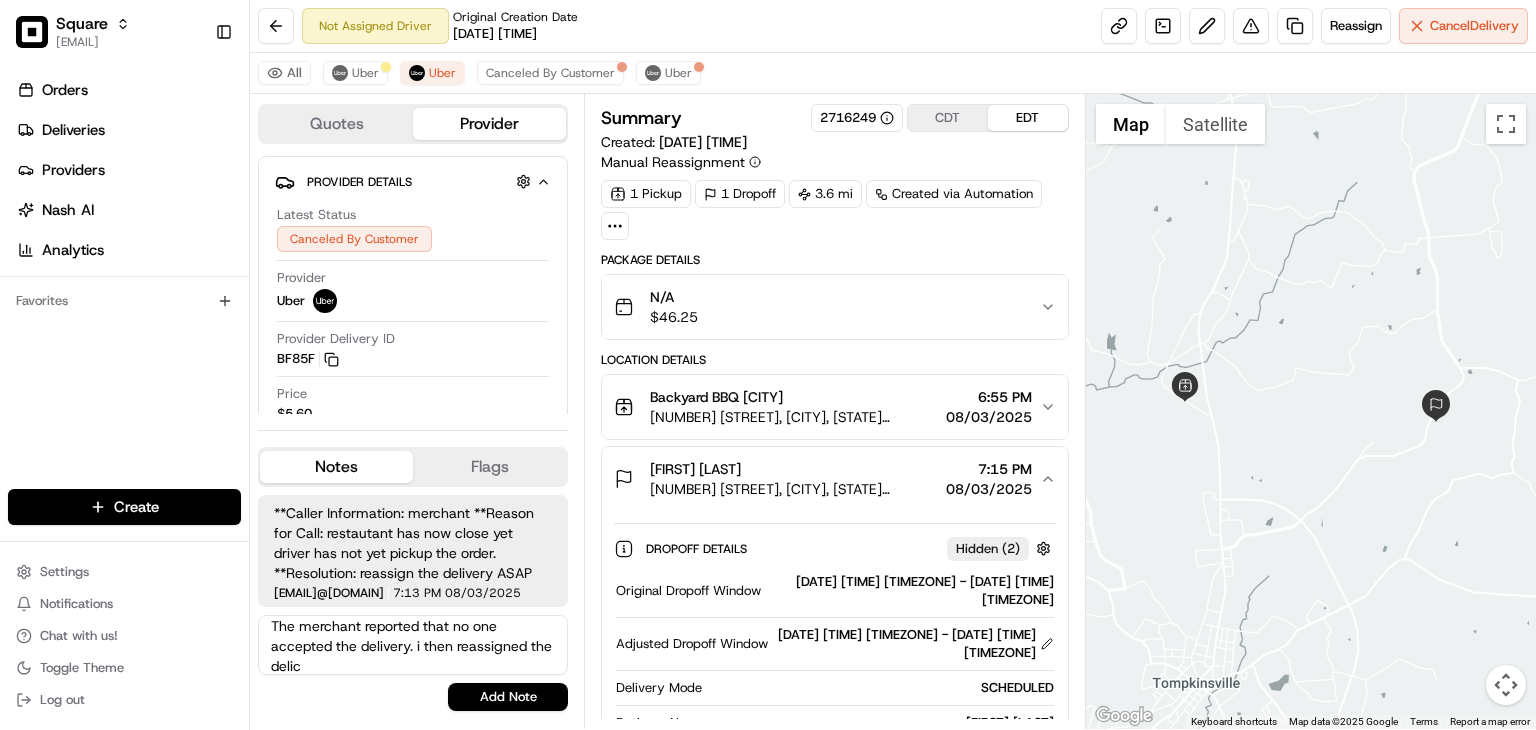 click on "All Uber Uber Canceled By Customer Uber" at bounding box center (893, 73) 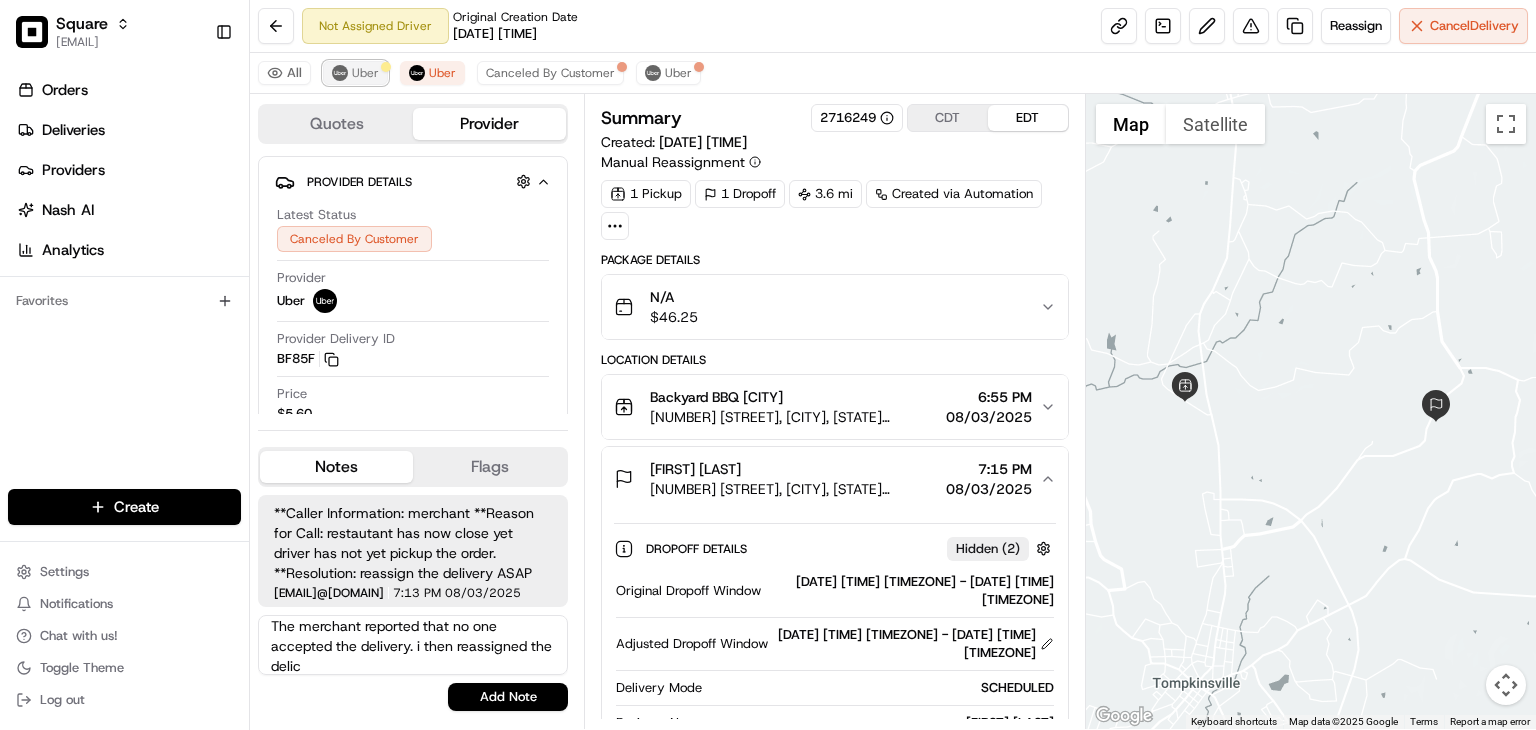 click on "Uber" at bounding box center [365, 73] 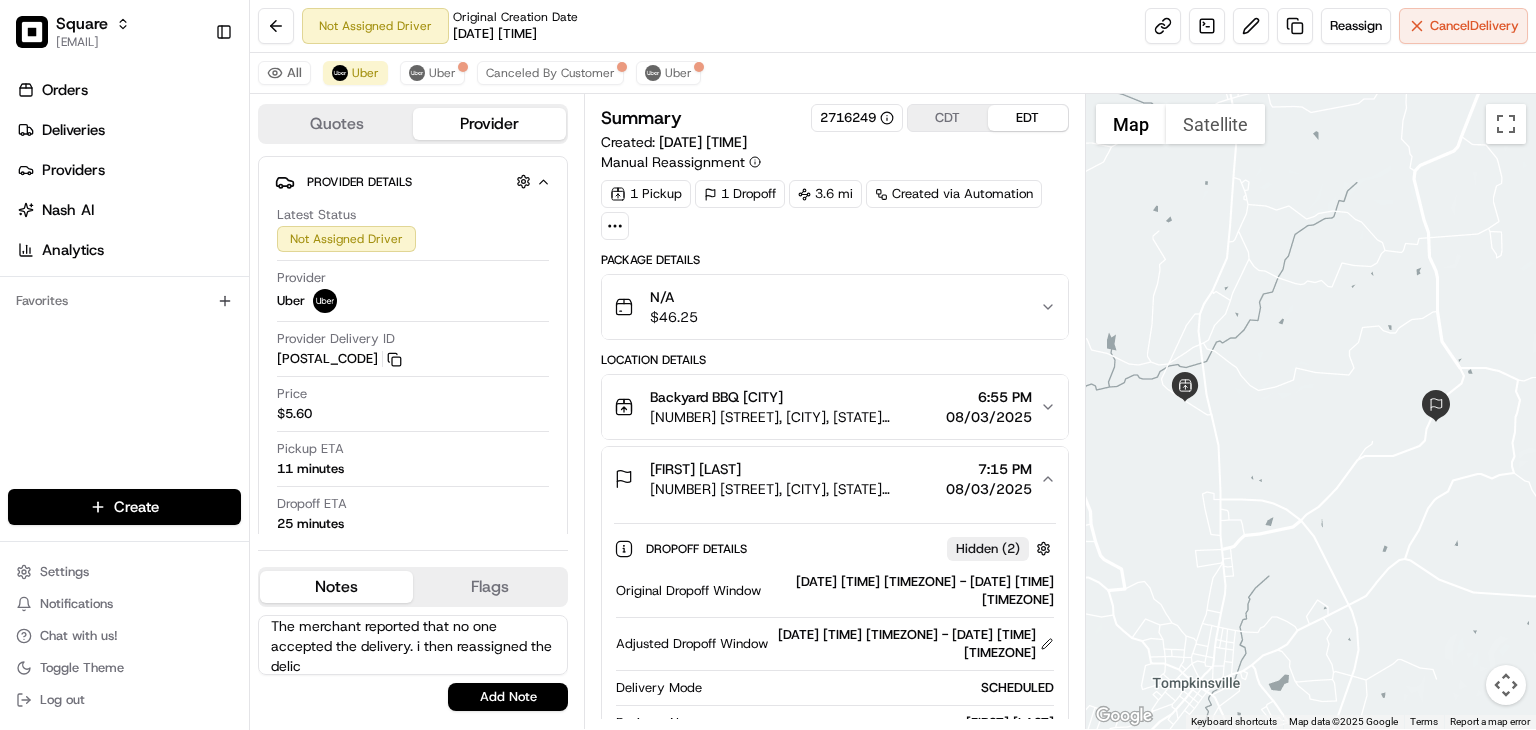 click on "The merchant reported that no one accepted the delivery. i then reassigned the delic" at bounding box center (413, 645) 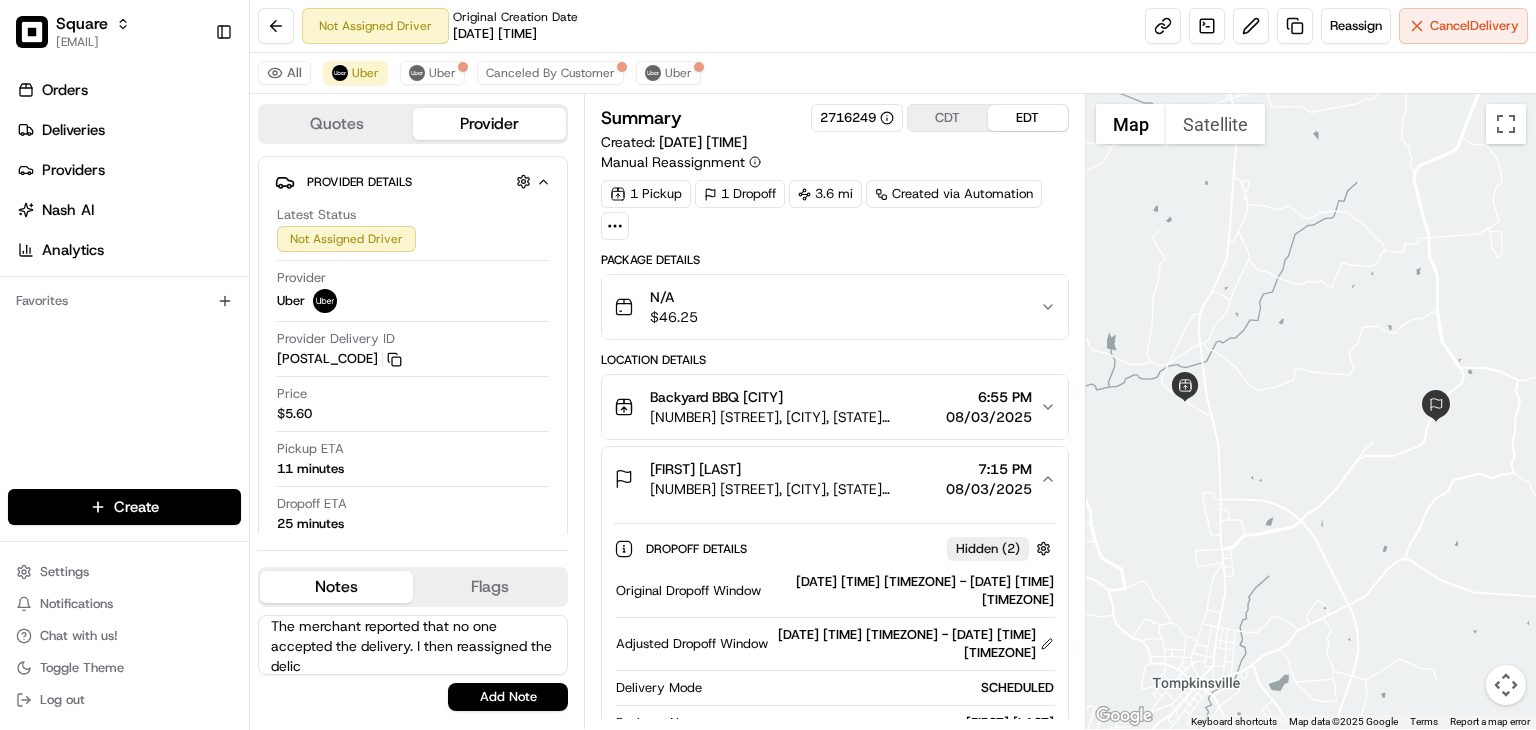 click on "The merchant reported that no one accepted the delivery. I then reassigned the delic" at bounding box center [413, 645] 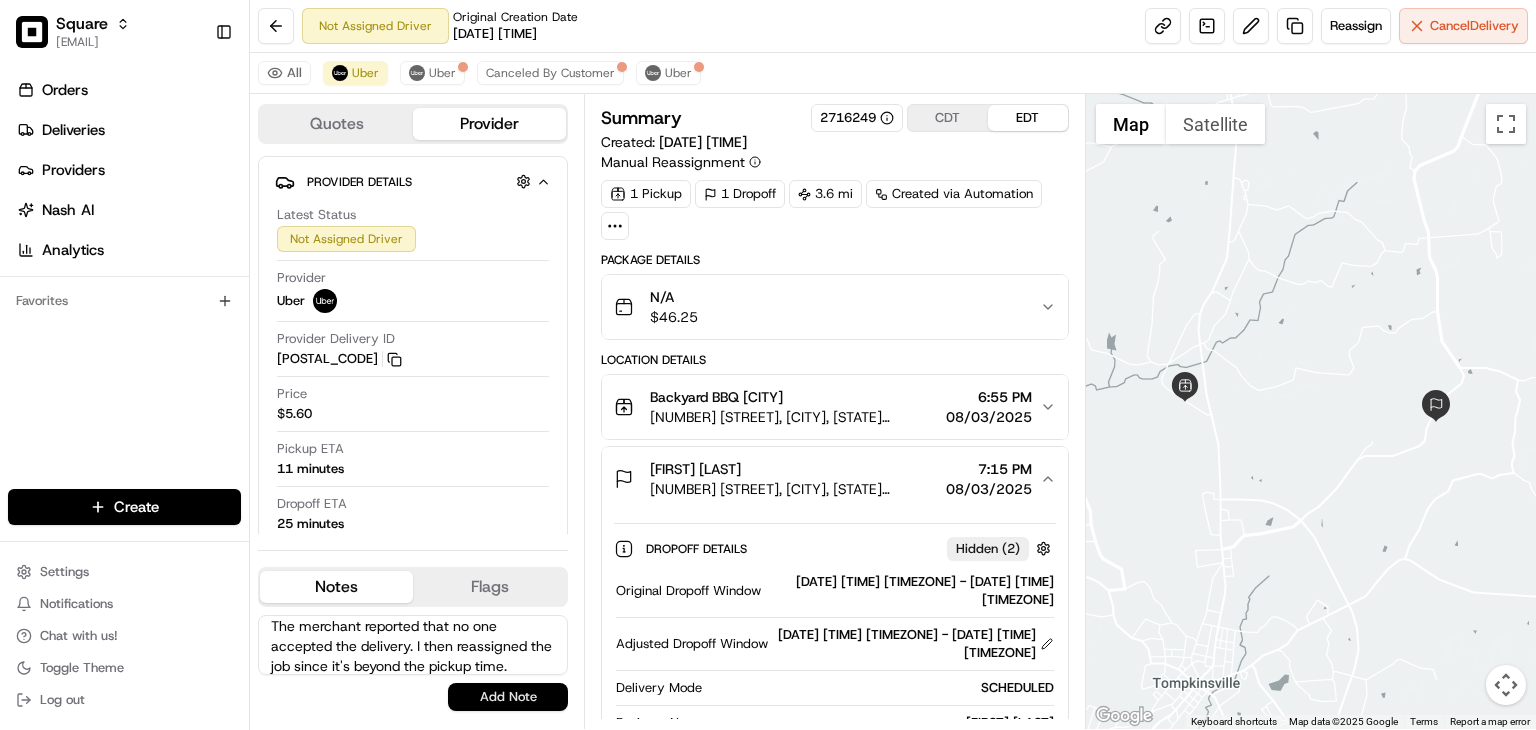 type on "The merchant reported that no one accepted the delivery. I then reassigned the job since it's beyond the pickup time." 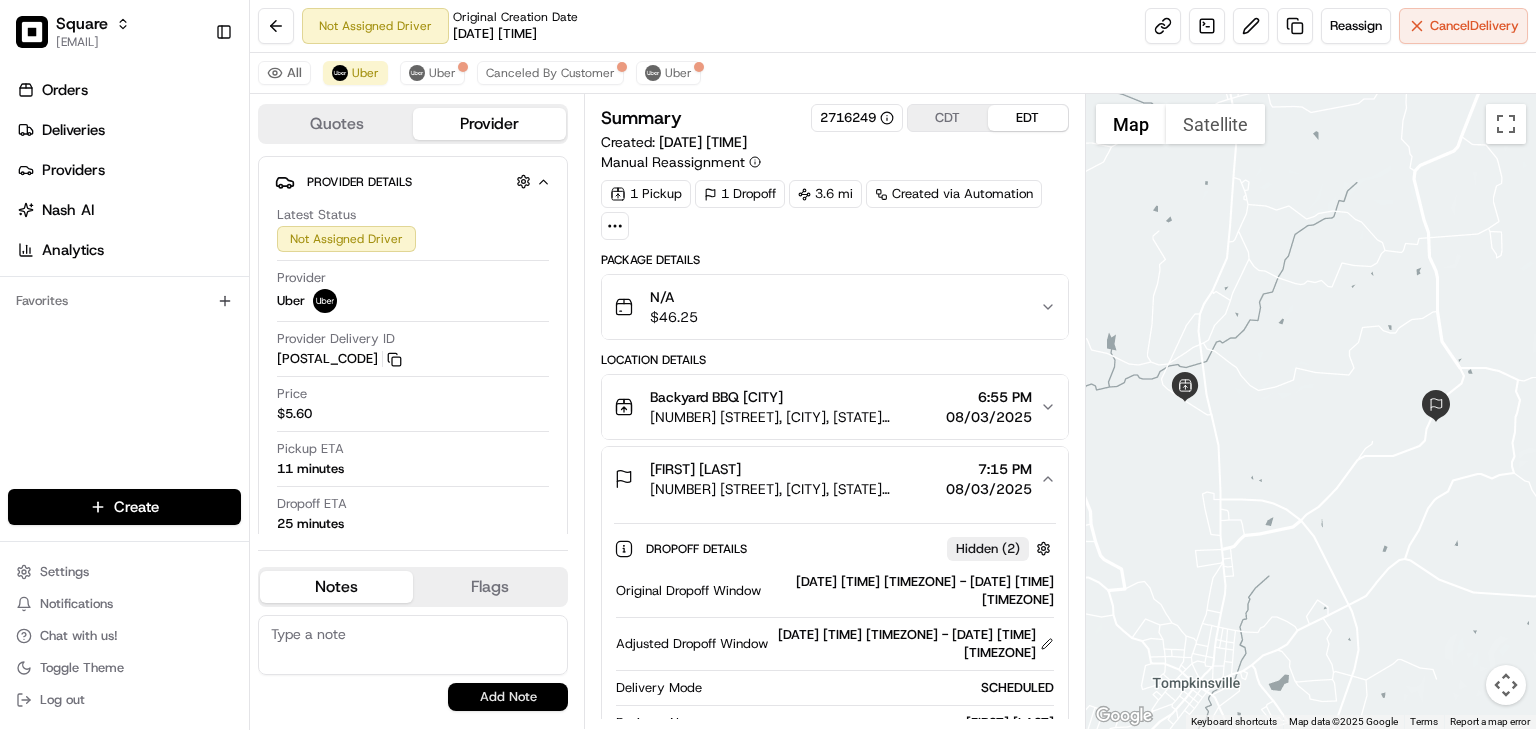 scroll, scrollTop: 0, scrollLeft: 0, axis: both 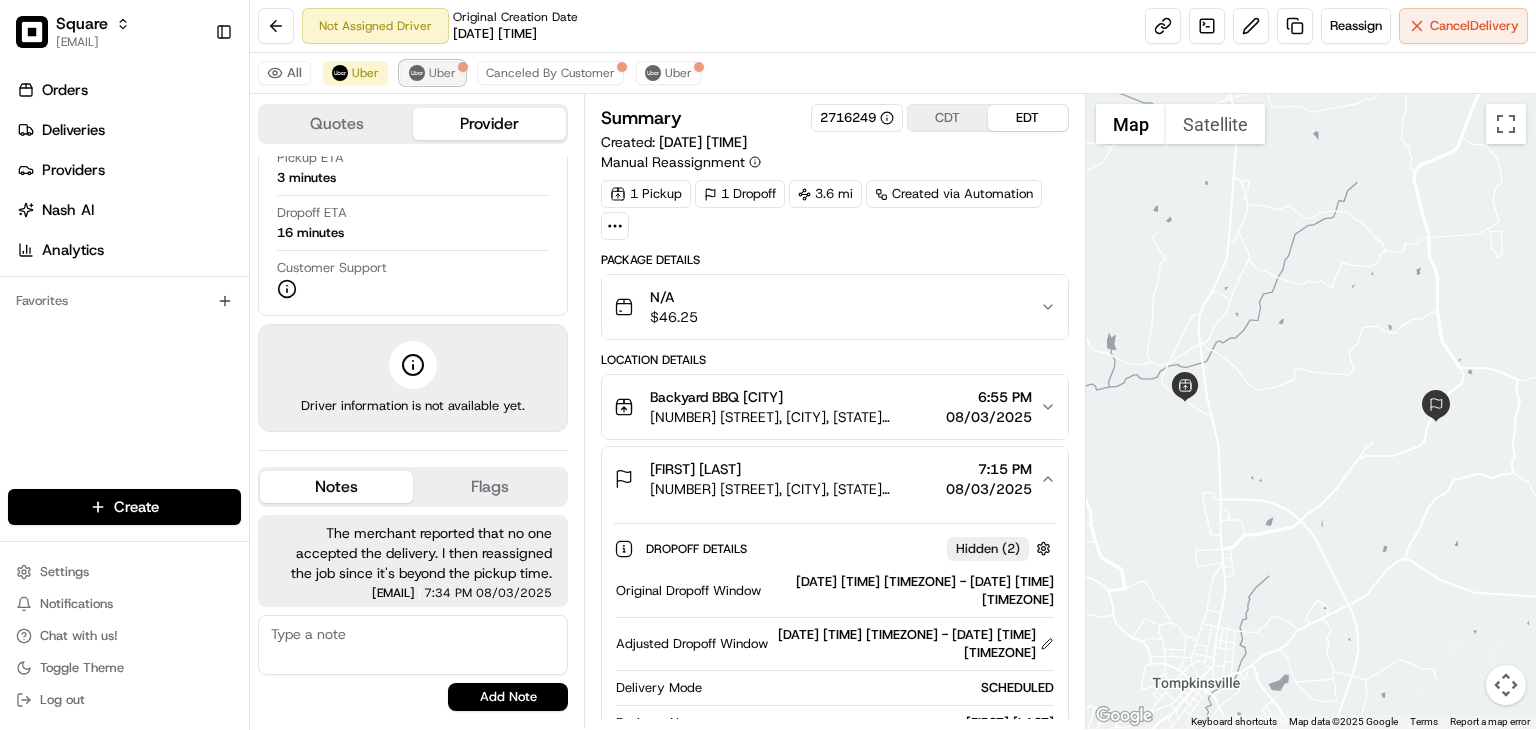 click on "Uber" at bounding box center (442, 73) 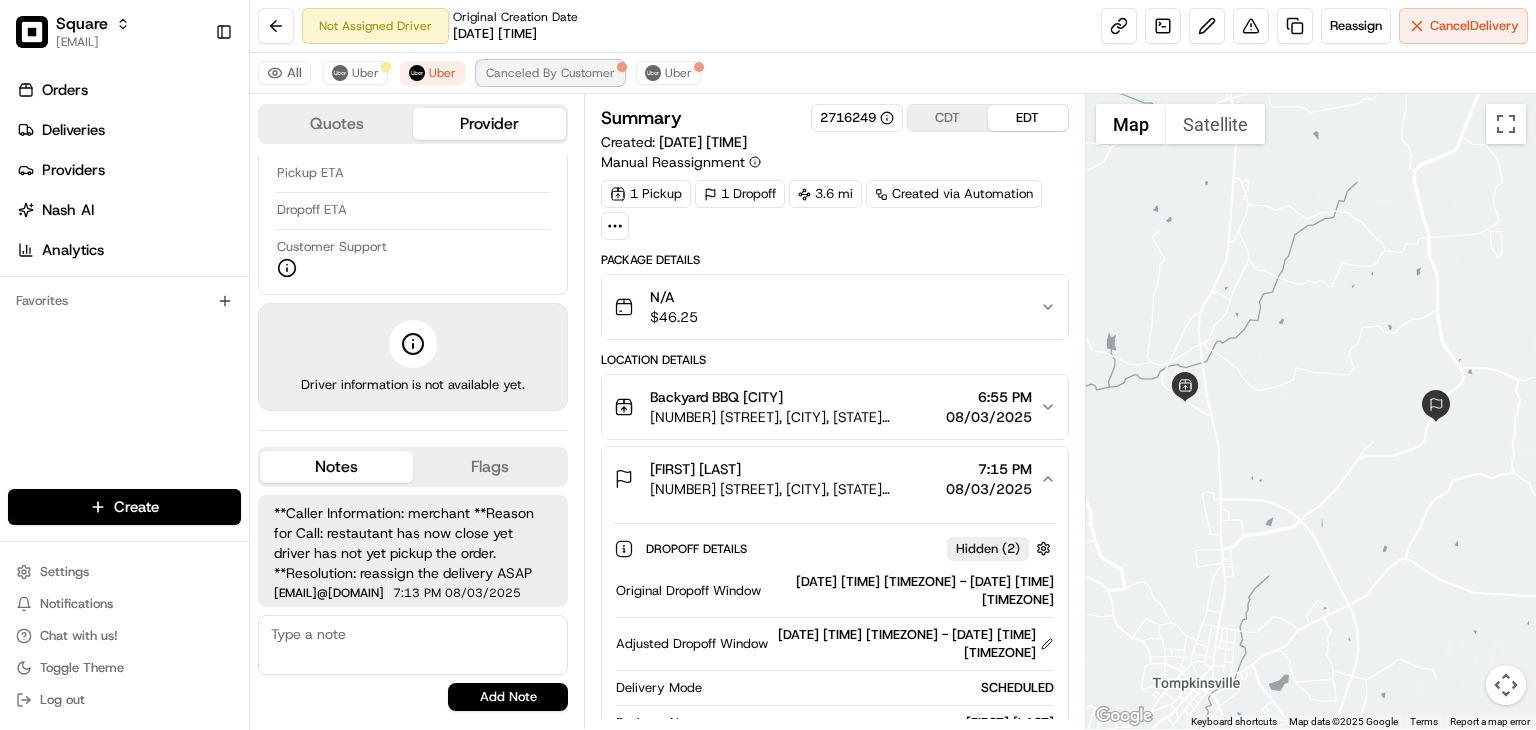 click on "Canceled By Customer" at bounding box center (550, 73) 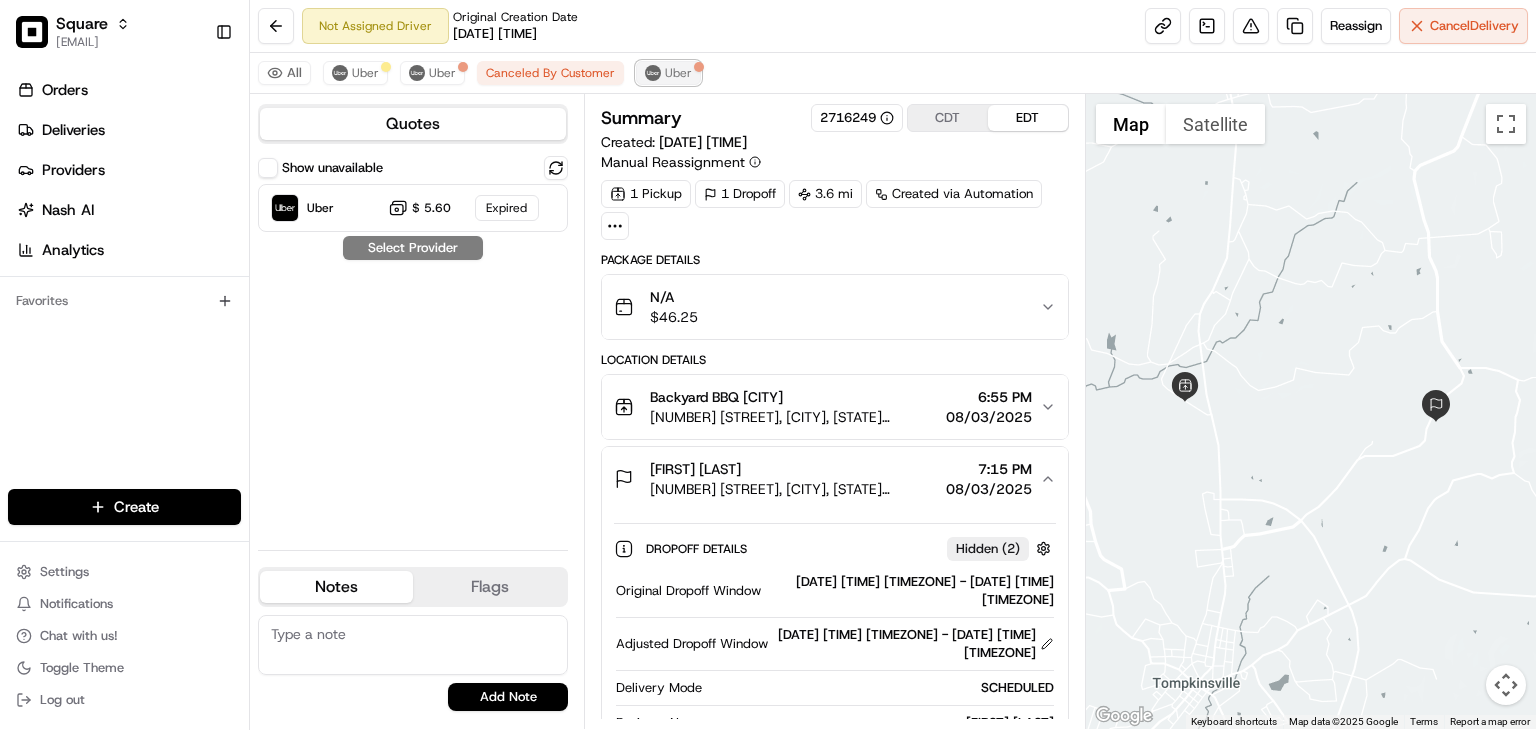 click on "Uber" at bounding box center (678, 73) 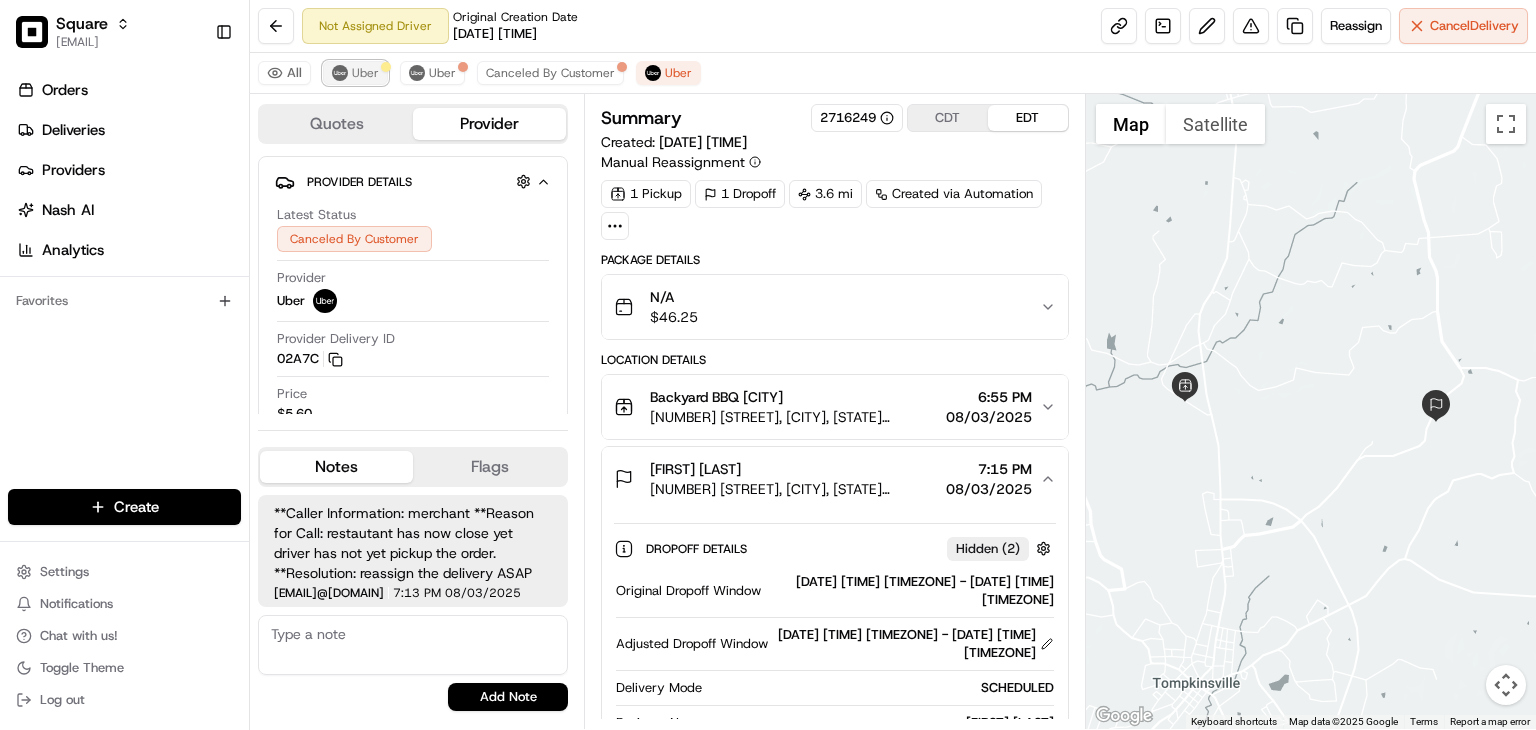 click on "Uber" at bounding box center [355, 73] 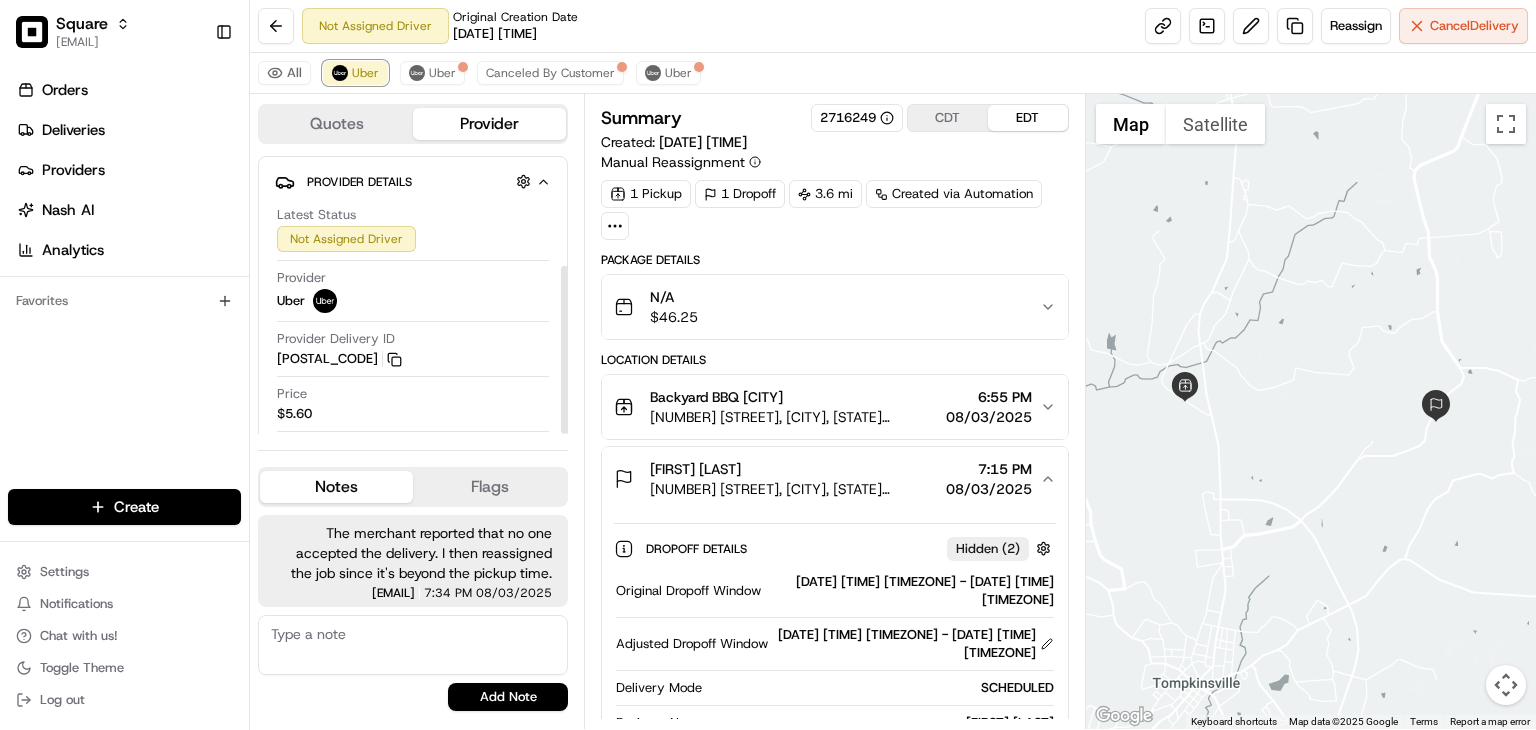 scroll, scrollTop: 181, scrollLeft: 0, axis: vertical 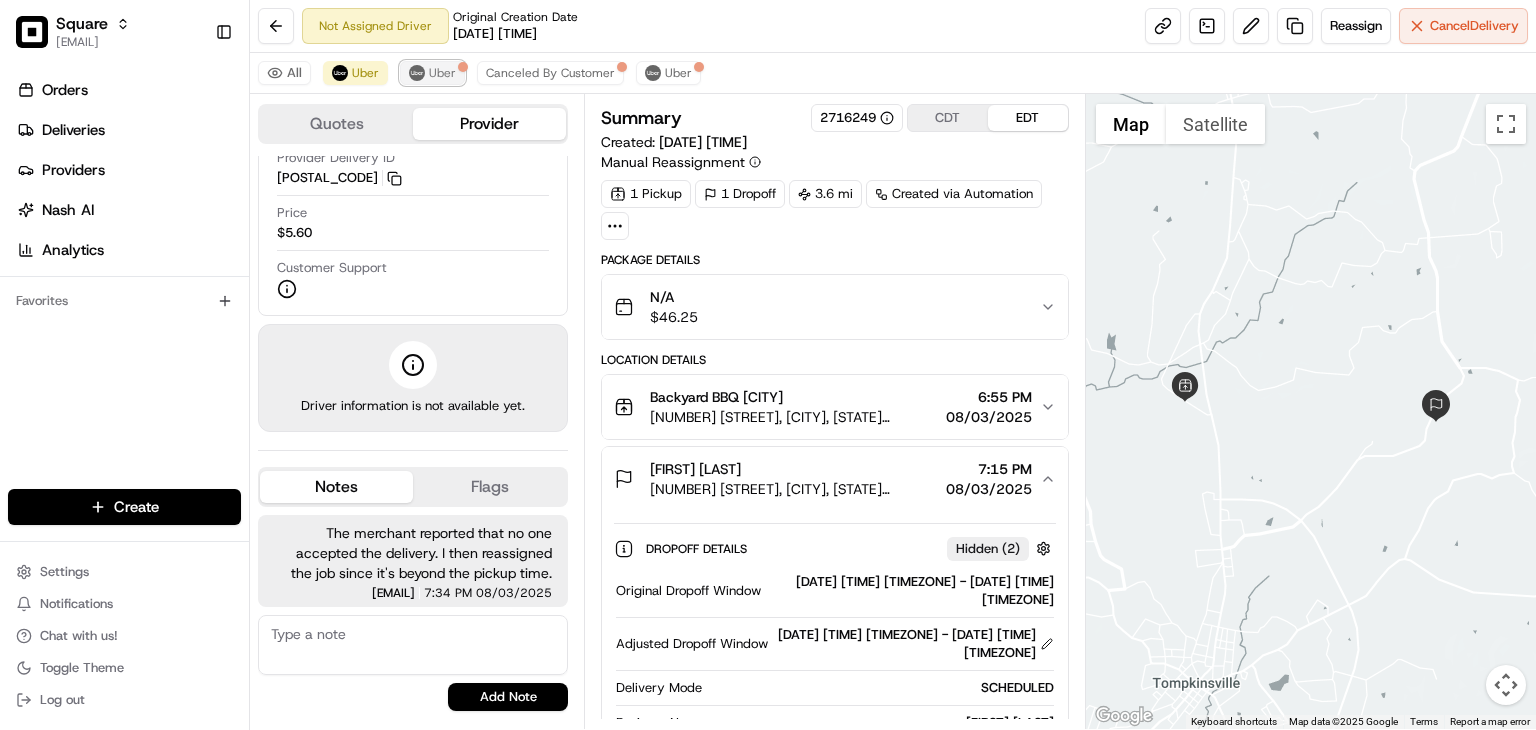 click on "Uber" at bounding box center (442, 73) 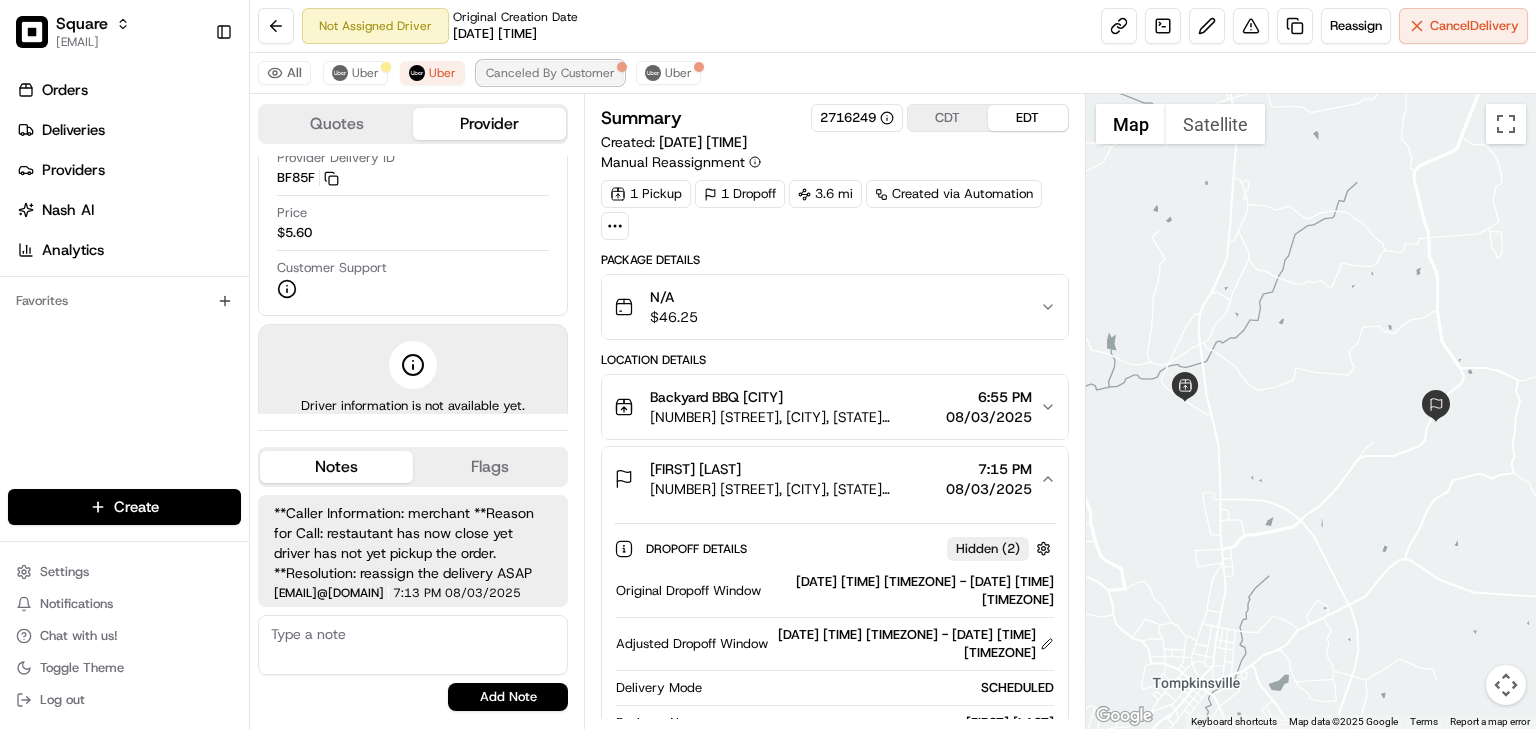 click on "Canceled By Customer" at bounding box center (550, 73) 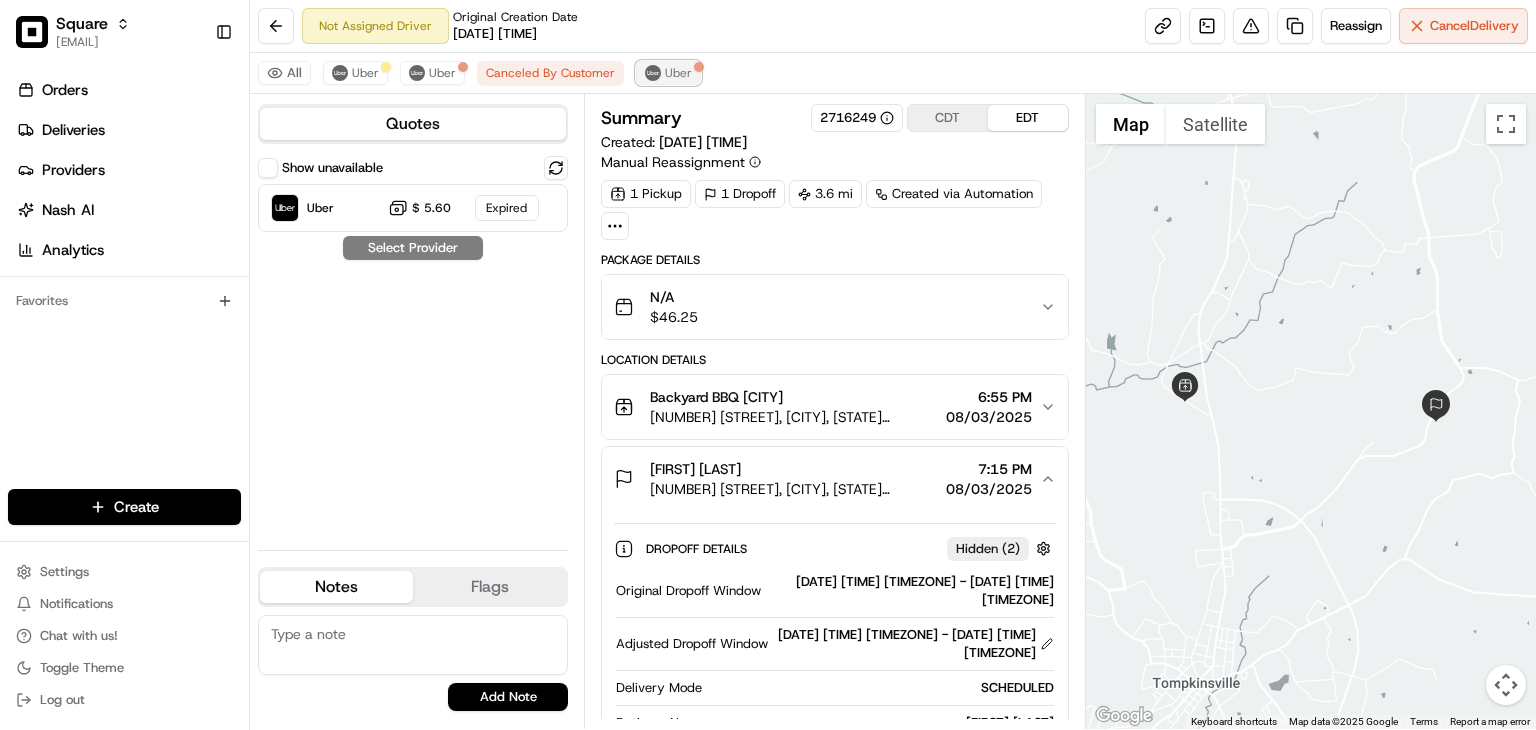 click on "Uber" at bounding box center (678, 73) 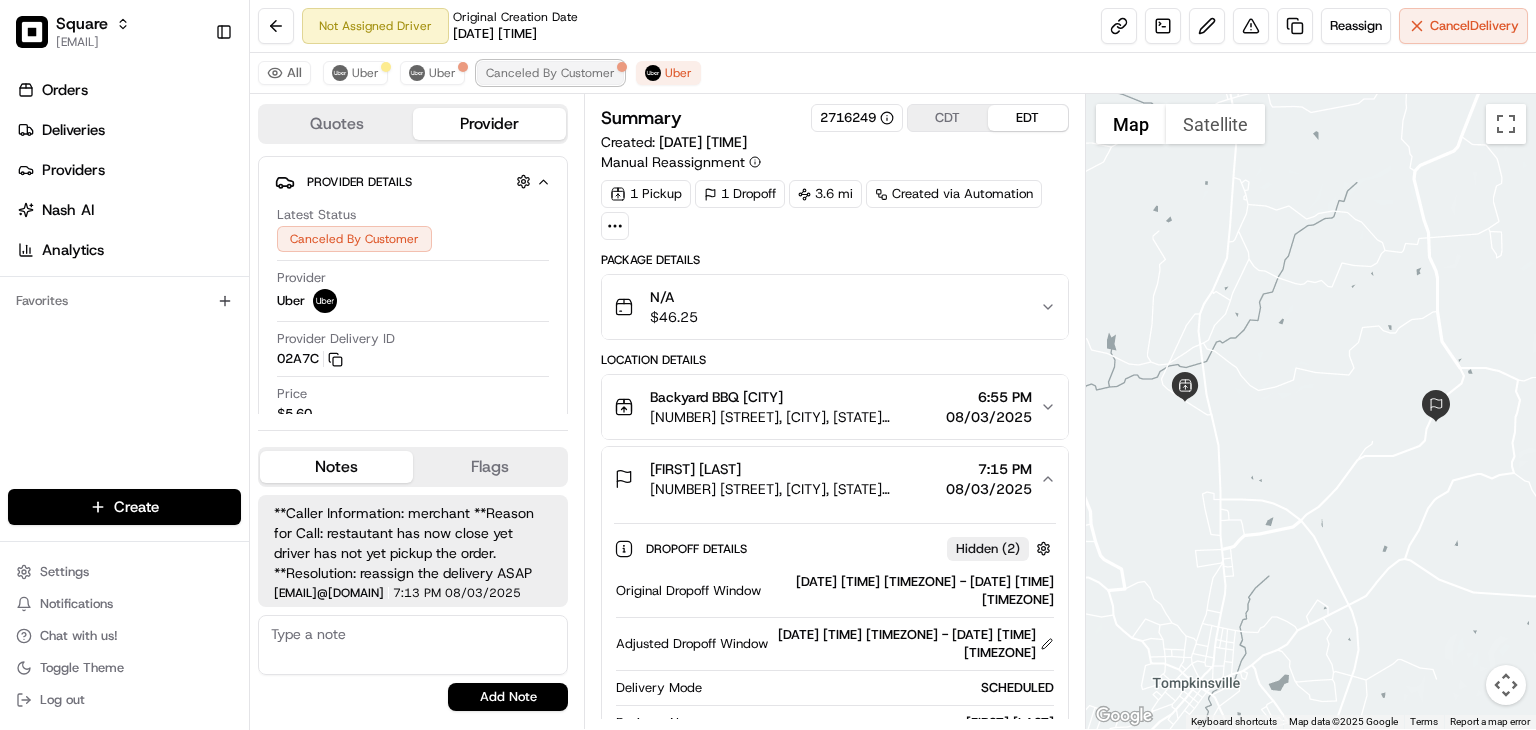click on "Canceled By Customer" at bounding box center [550, 73] 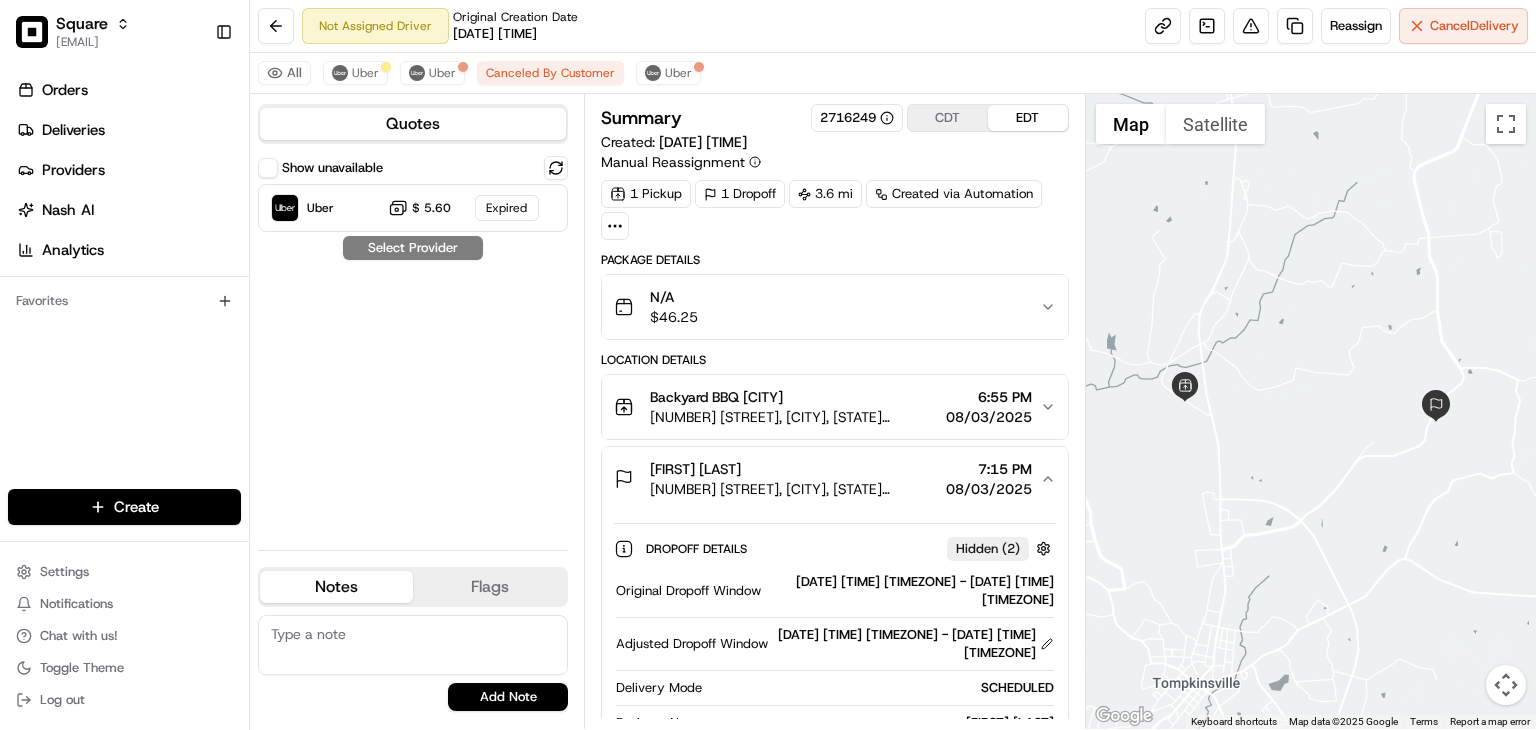 click on "All Uber Uber Canceled By Customer Uber" at bounding box center (893, 73) 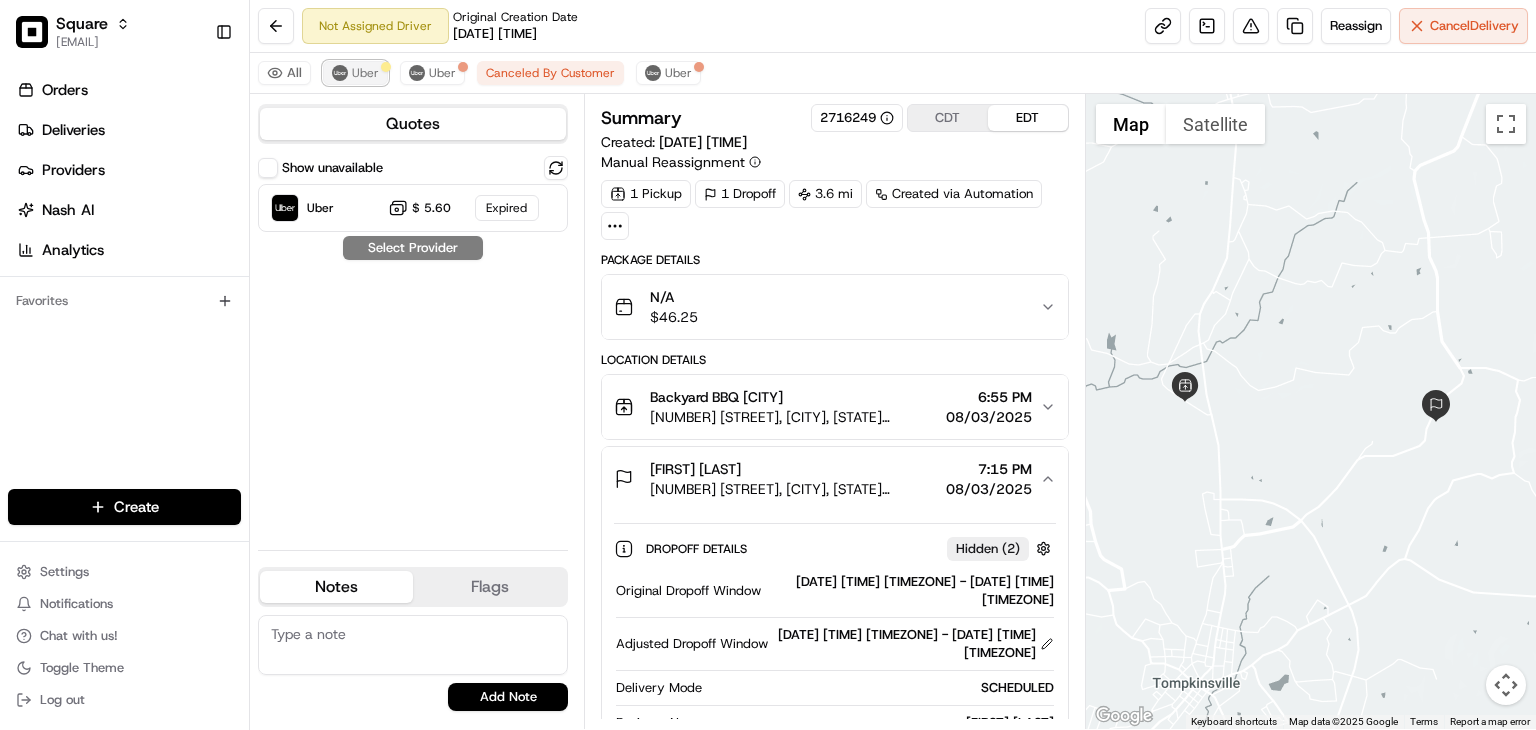 click at bounding box center (340, 73) 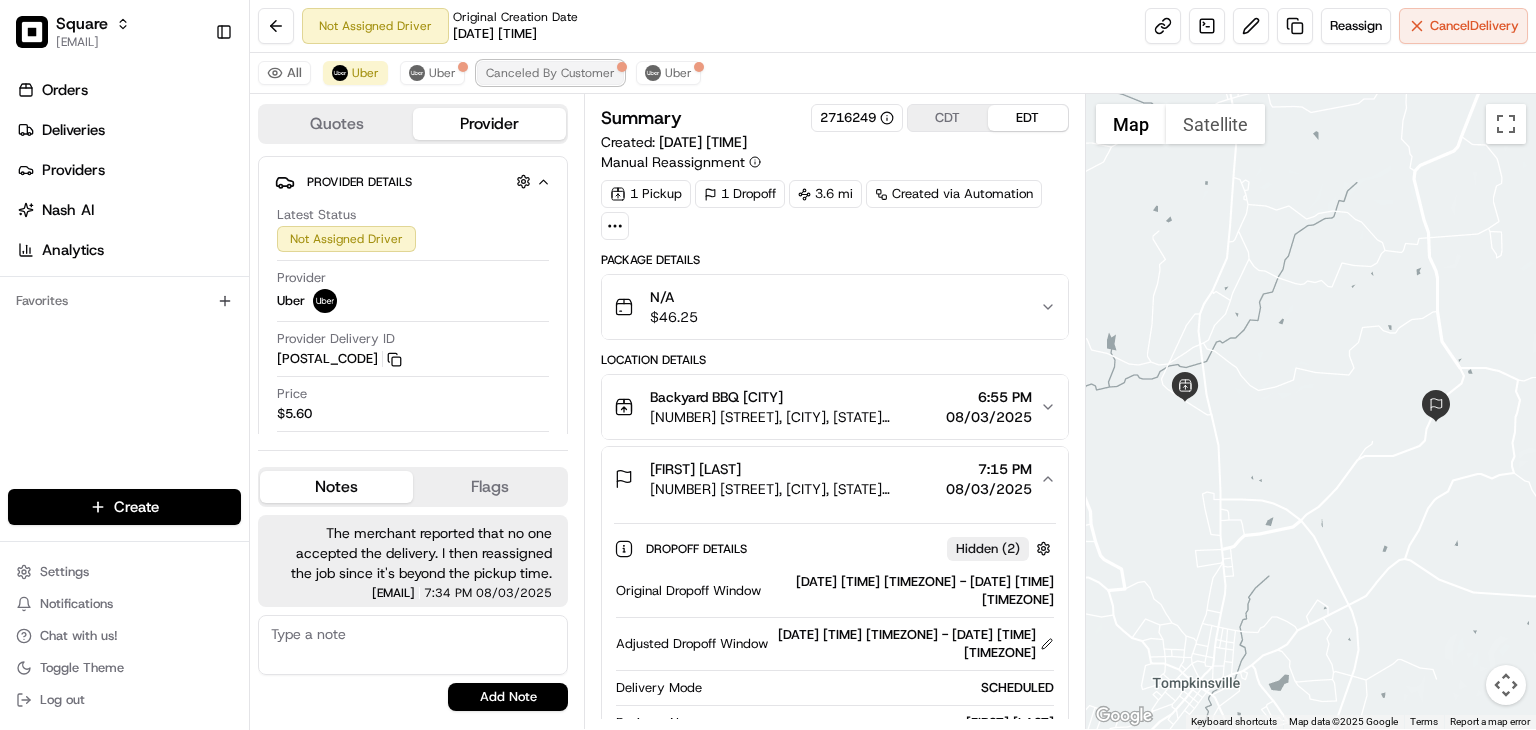 click on "Canceled By Customer" at bounding box center [550, 73] 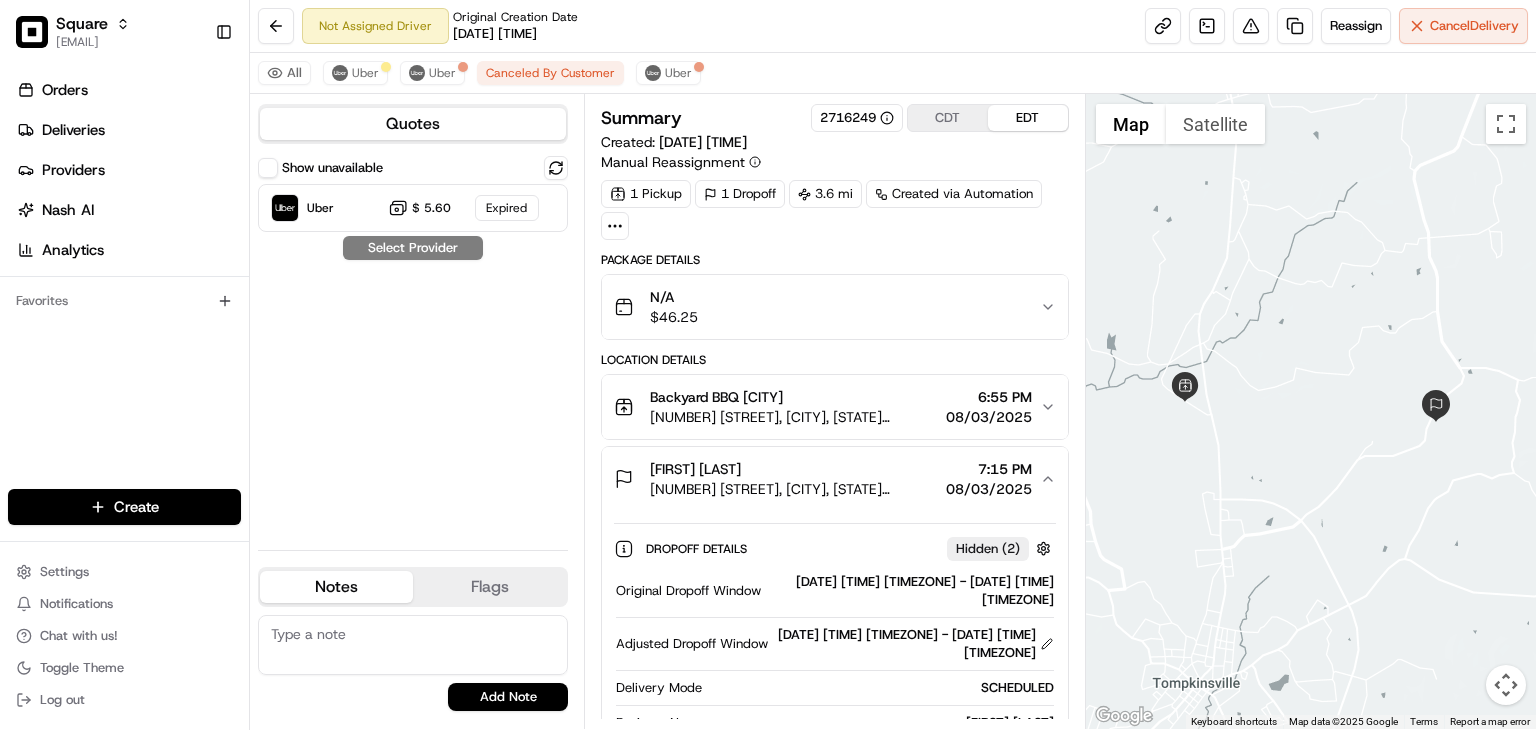 click on "Not Assigned Driver Original Creation Date [DATE] [TIME] Reassign Cancel Delivery" at bounding box center (893, 26) 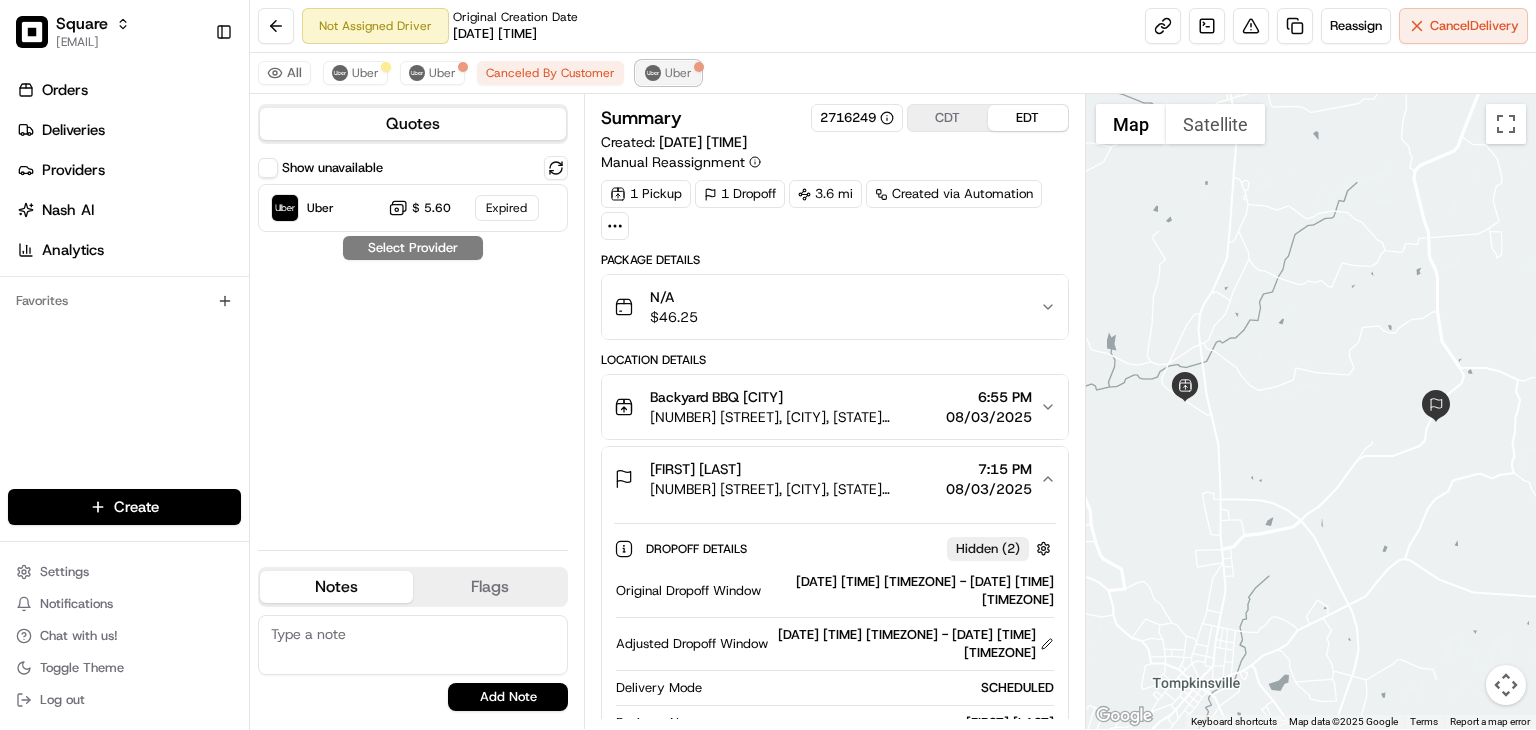 click on "Uber" at bounding box center (668, 73) 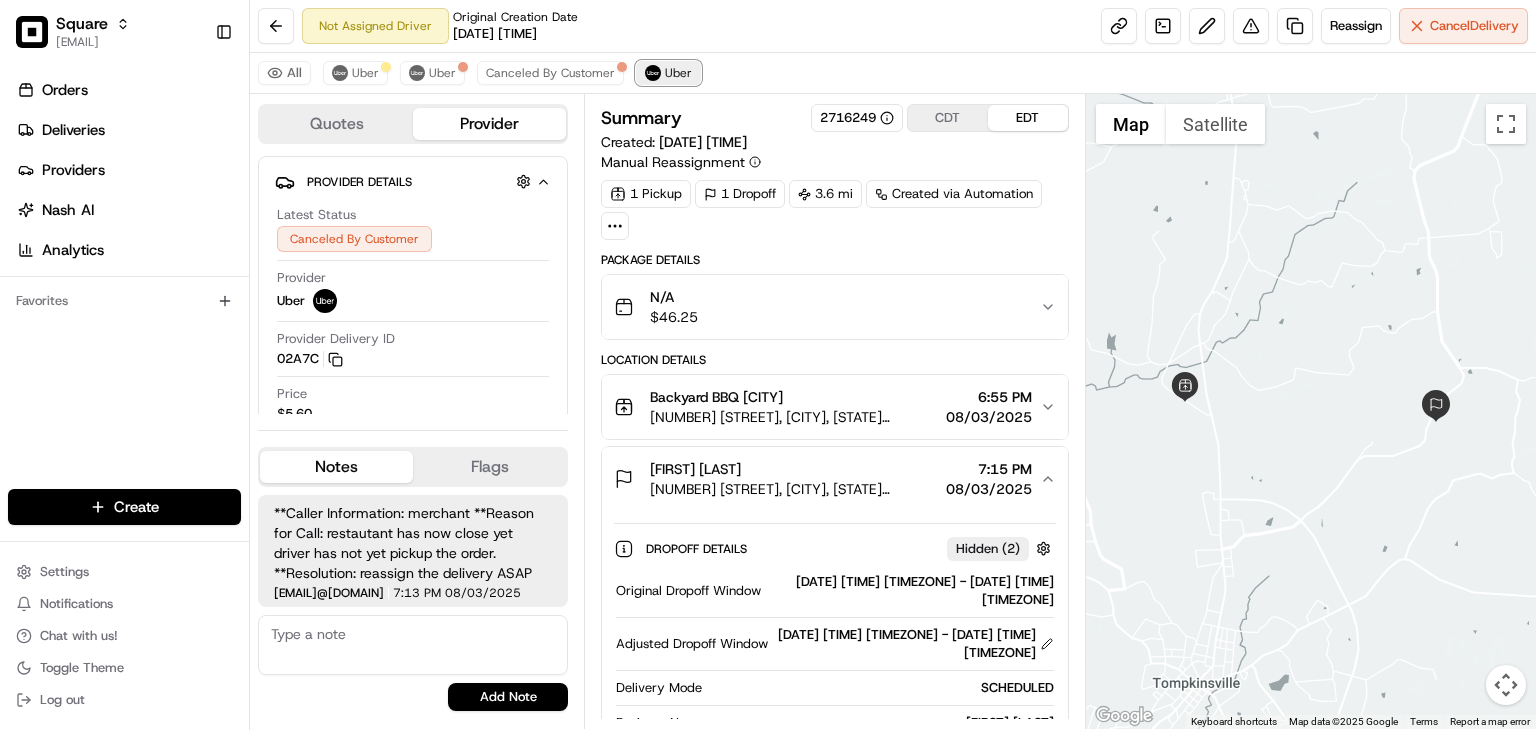 click on "Uber" at bounding box center (668, 73) 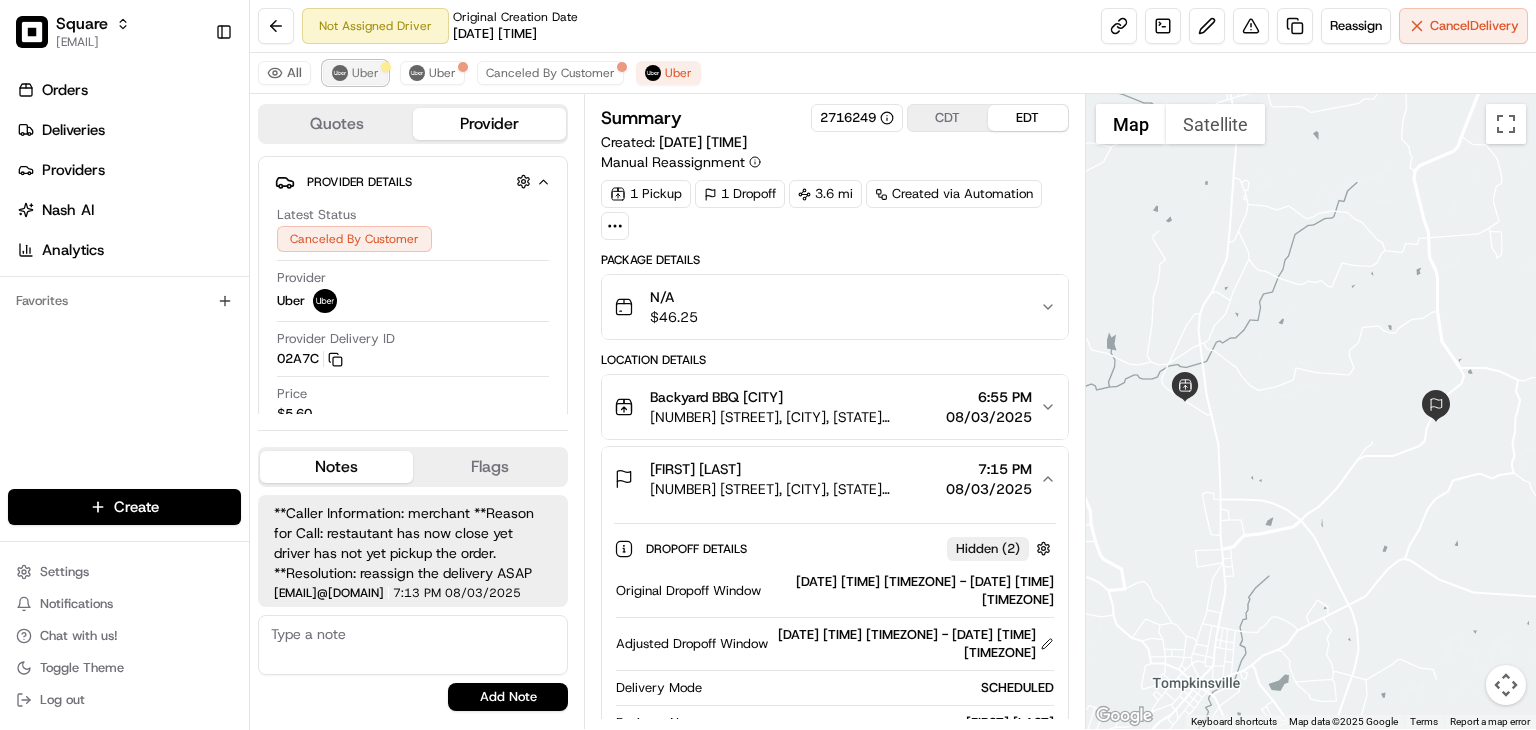 click on "Uber" at bounding box center (365, 73) 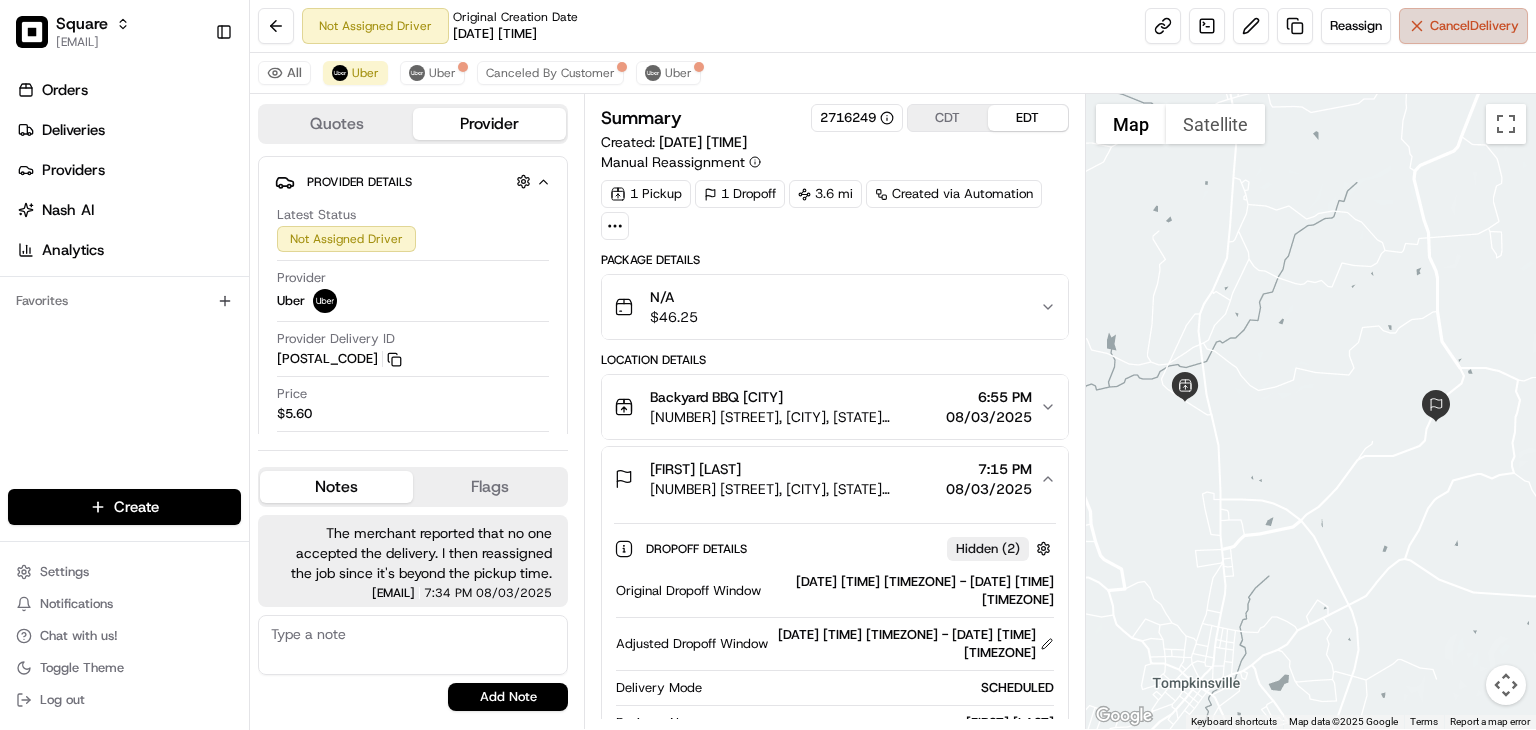 click on "Cancel  Delivery" at bounding box center (1463, 26) 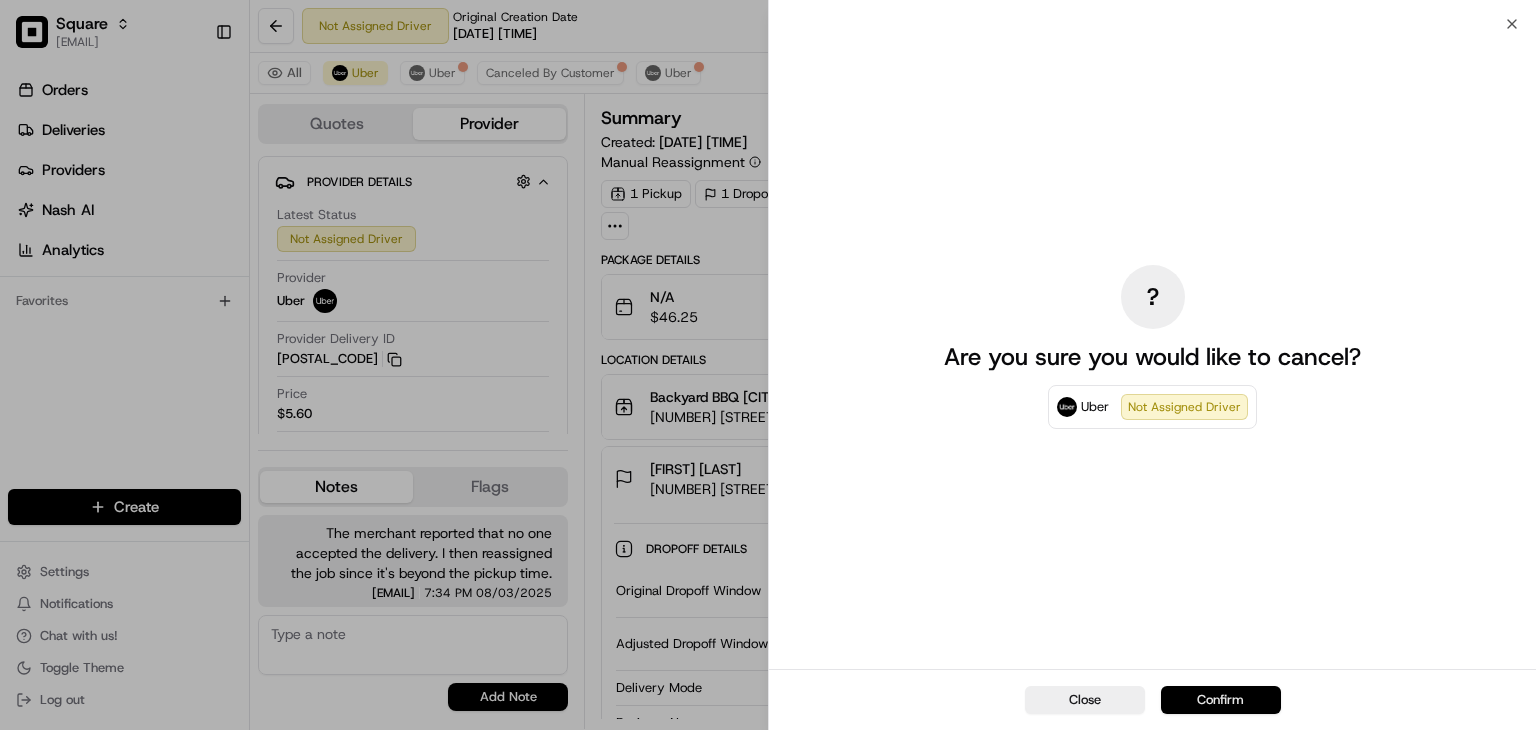 click on "Confirm" at bounding box center [1221, 700] 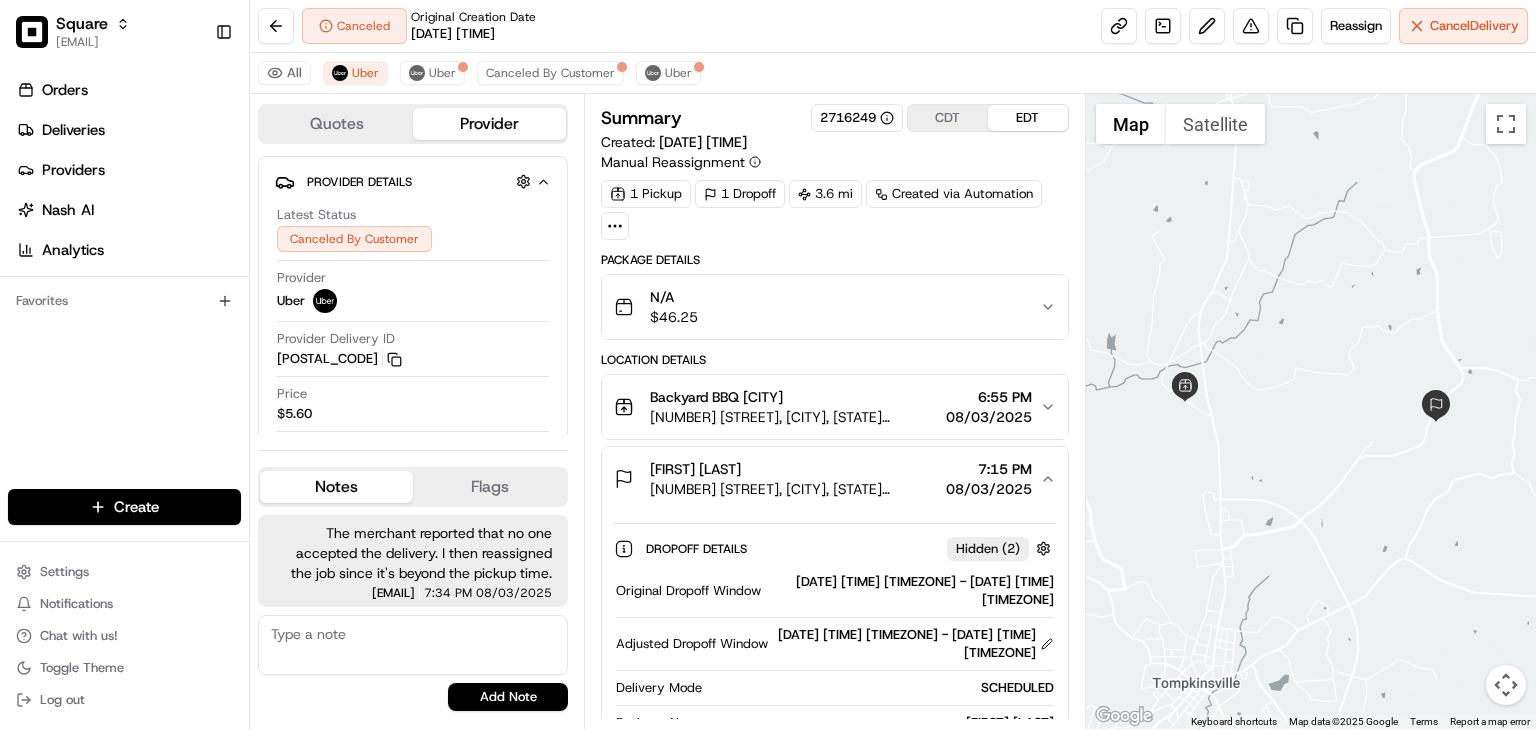 click at bounding box center (413, 645) 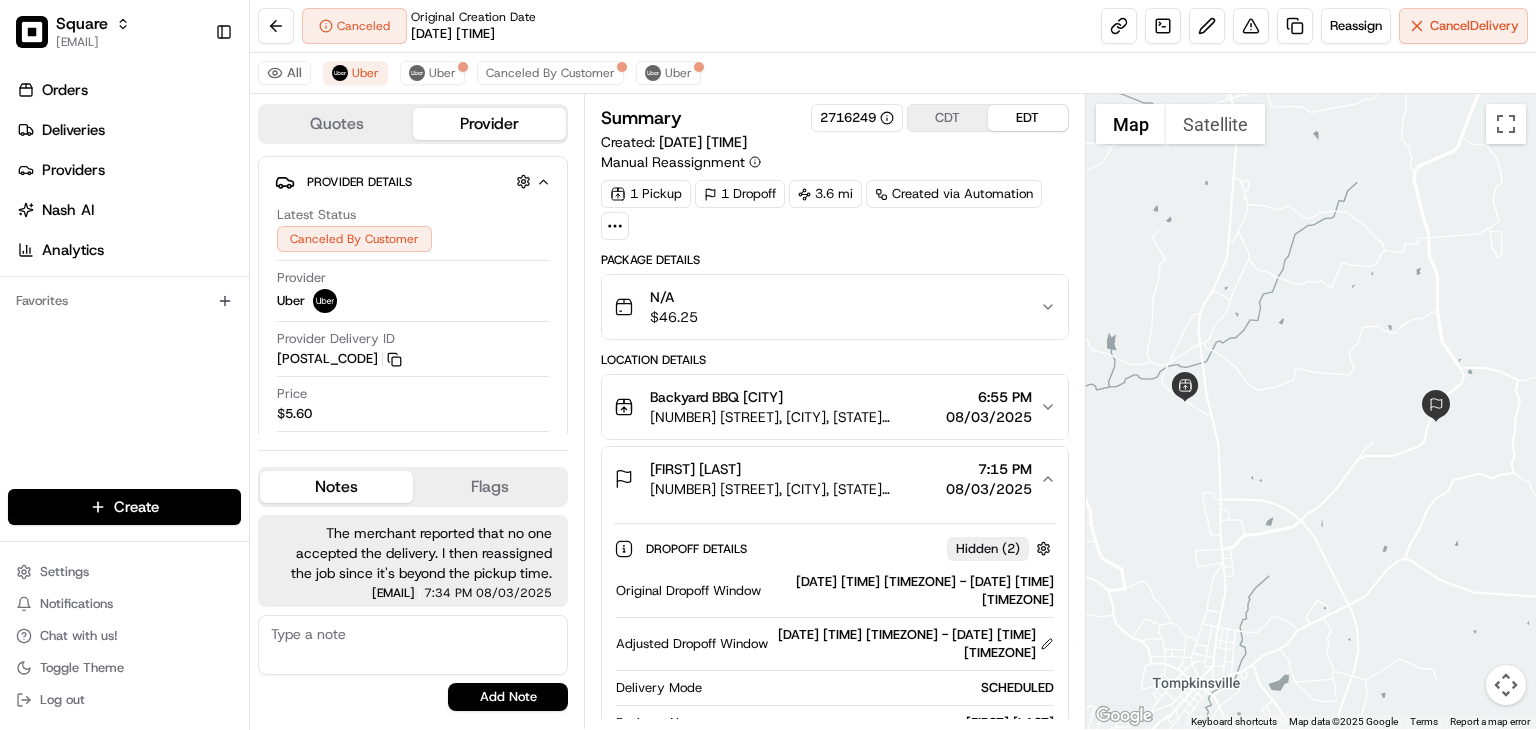 click on "Orders Deliveries Providers Nash AI Analytics Favorites" at bounding box center (124, 284) 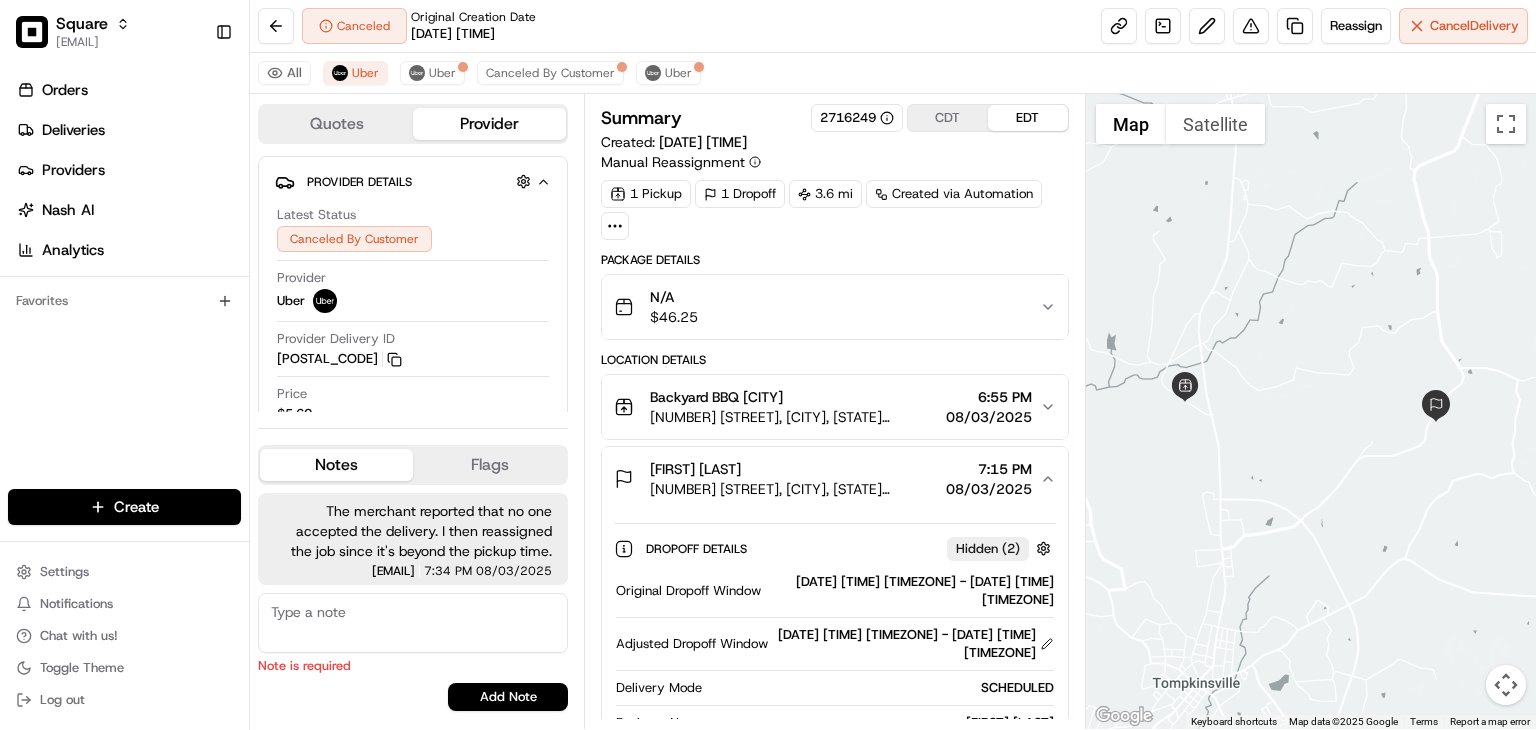 click at bounding box center [413, 623] 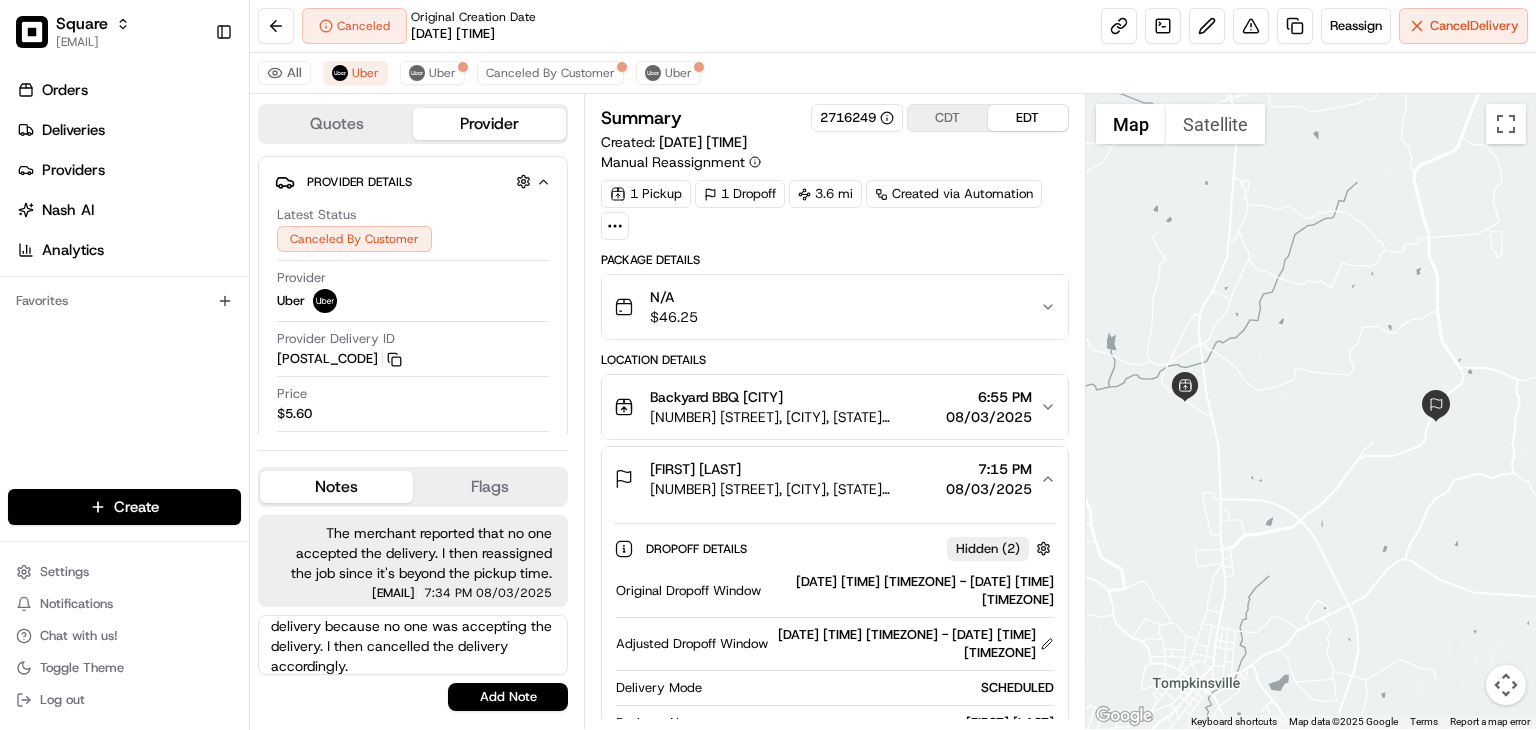 scroll, scrollTop: 27, scrollLeft: 0, axis: vertical 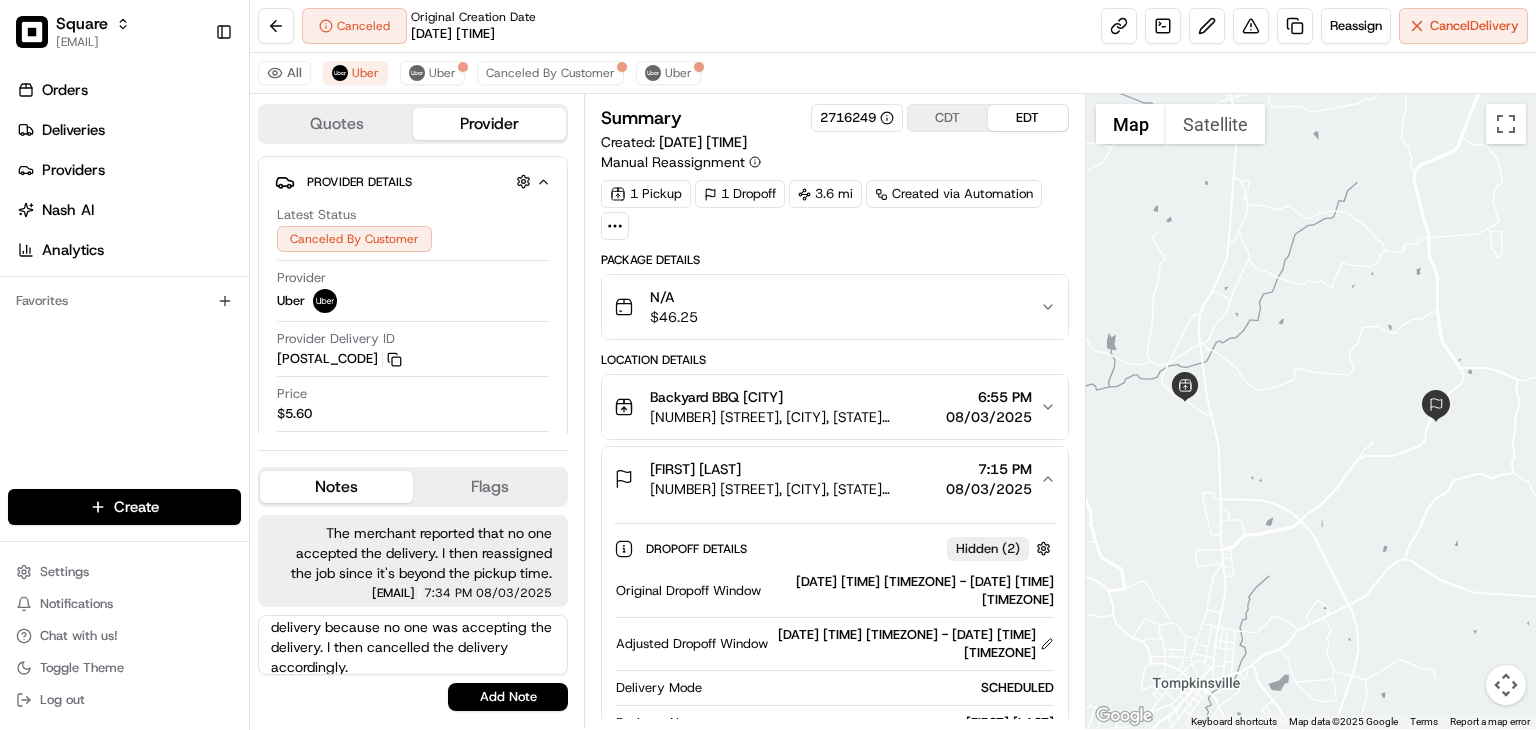 click on "The merchant requested to cancel the delivery because no one was accepting the delivery. I then cancelled the delivery accordingly." at bounding box center (413, 645) 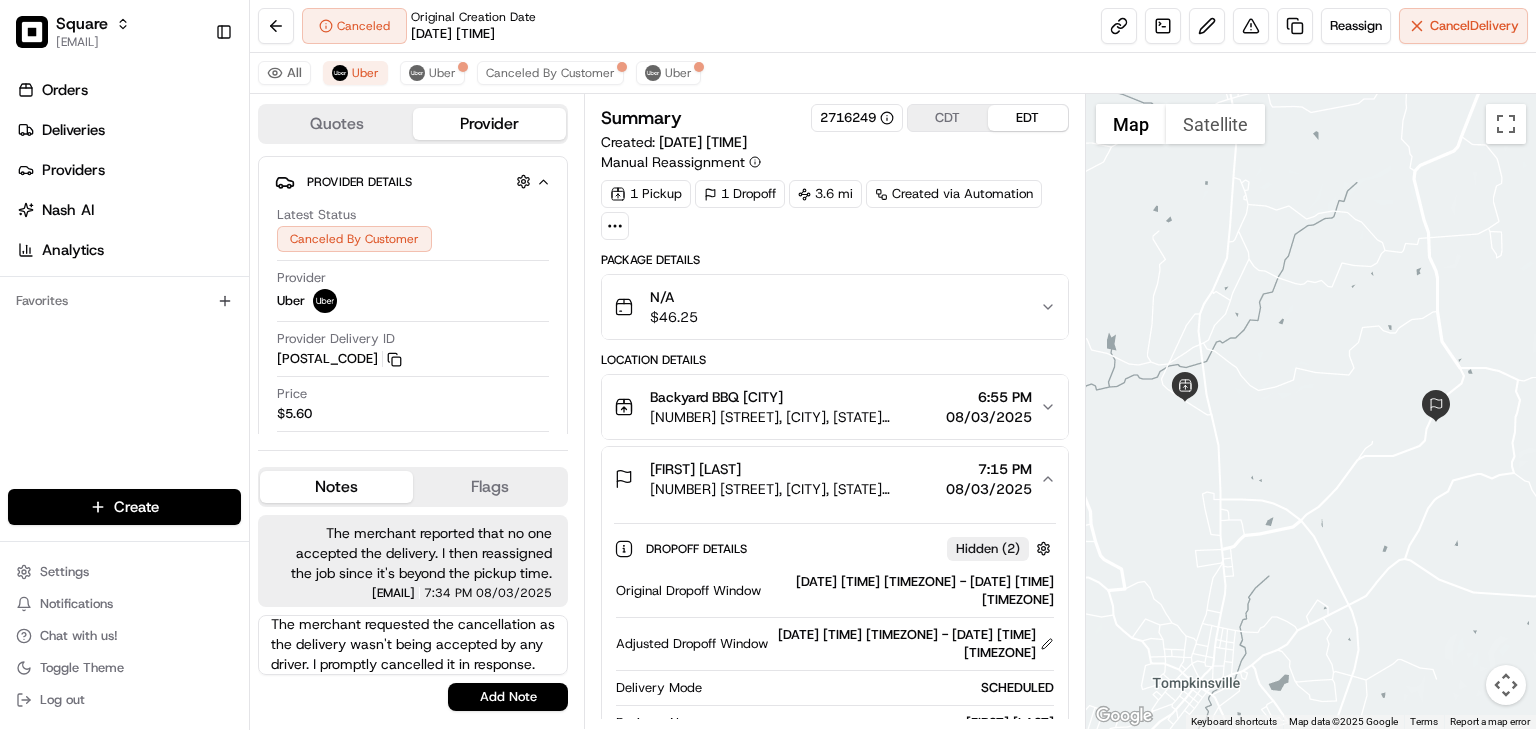 scroll, scrollTop: 22, scrollLeft: 0, axis: vertical 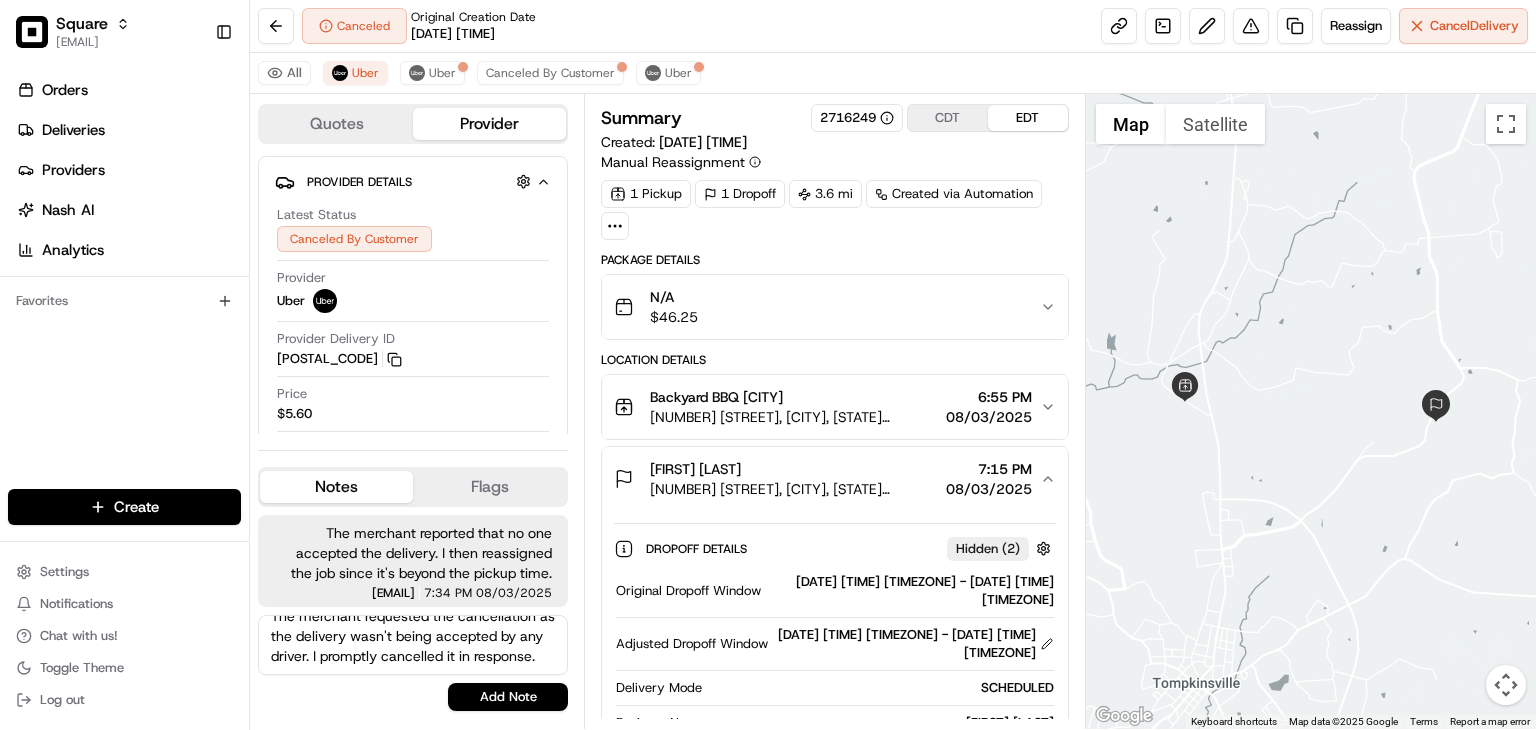 click on "The merchant requested the cancellation as the delivery wasn't being accepted by any driver. I promptly cancelled it in response." at bounding box center [413, 645] 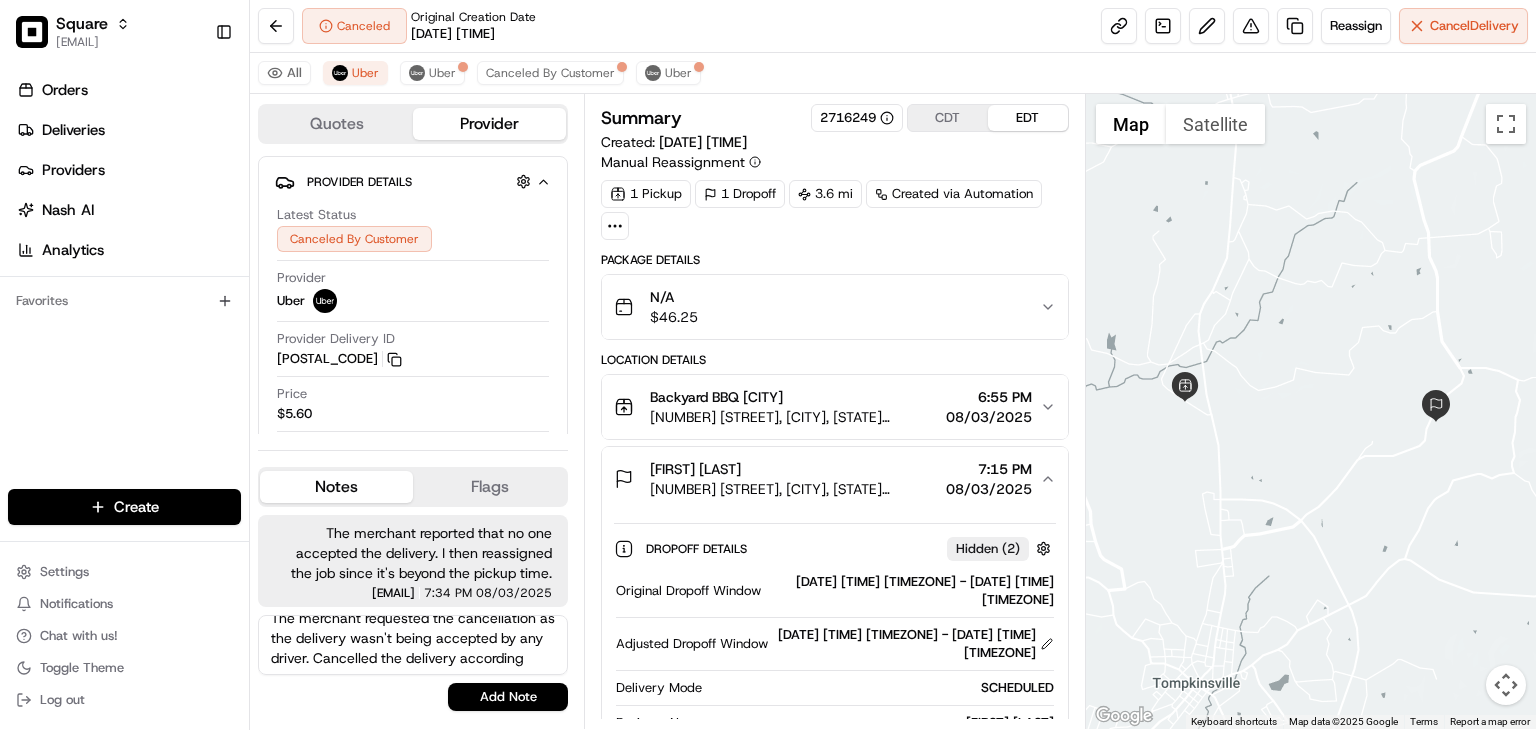 scroll, scrollTop: 28, scrollLeft: 0, axis: vertical 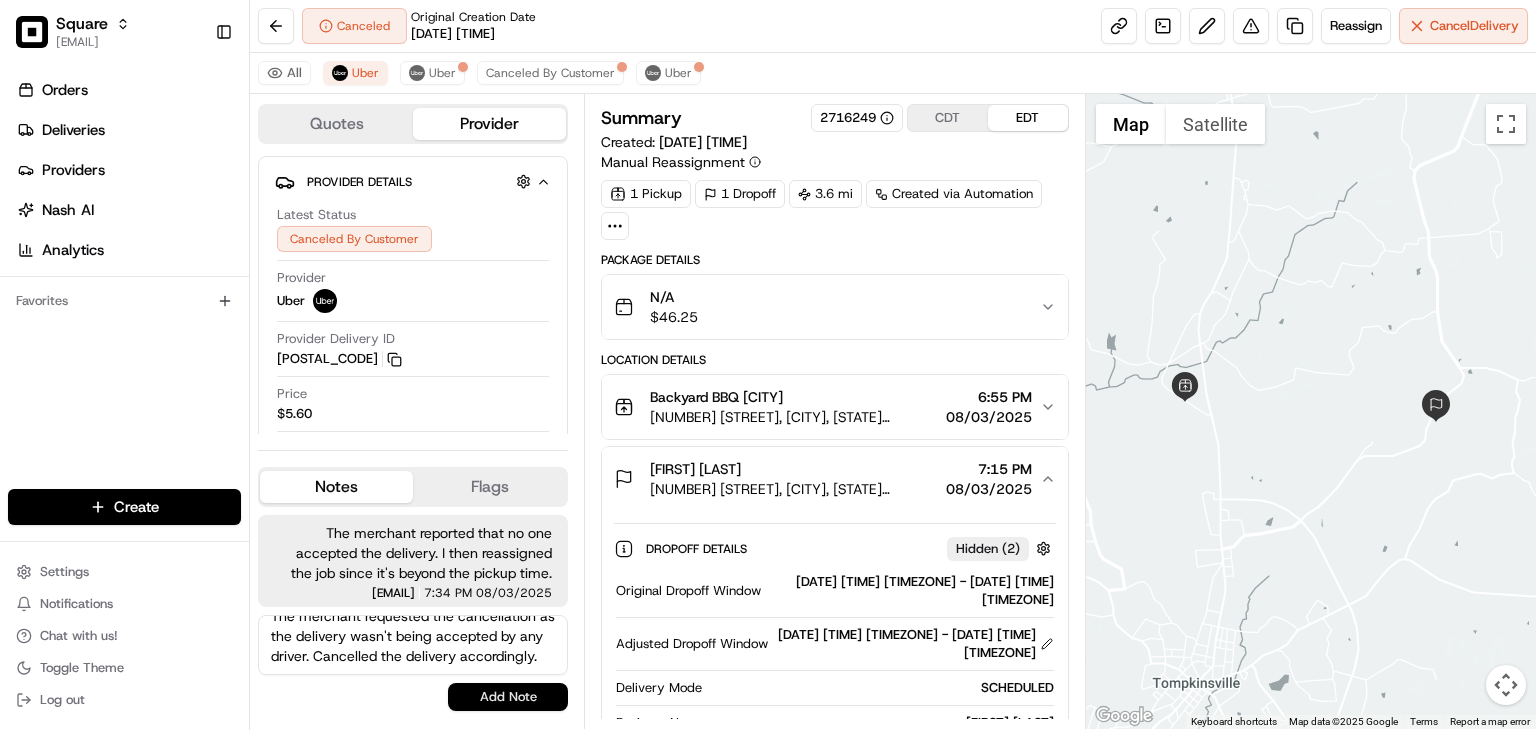 type on "The merchant requested the cancellation as the delivery wasn't being accepted by any driver. Cancelled the delivery accordingly." 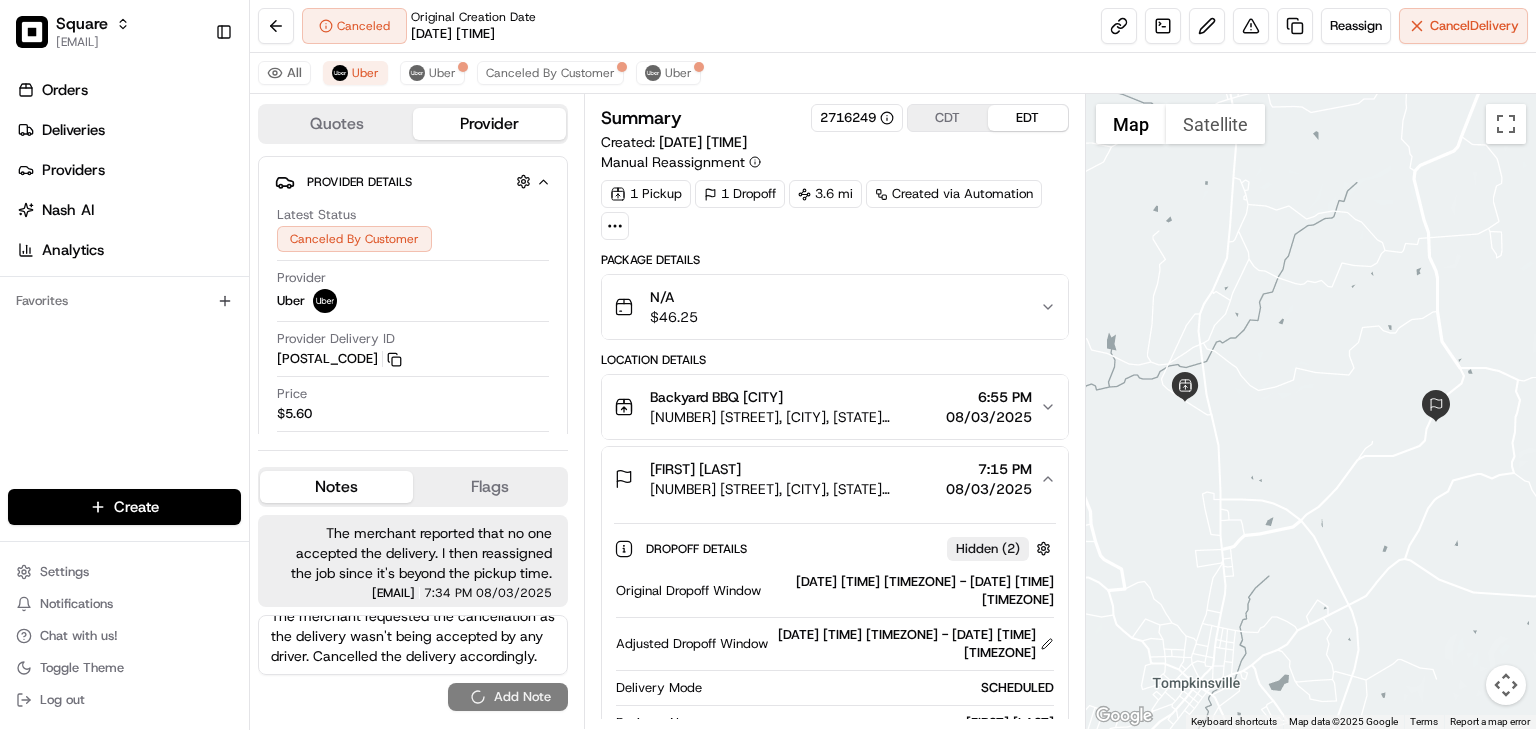 type 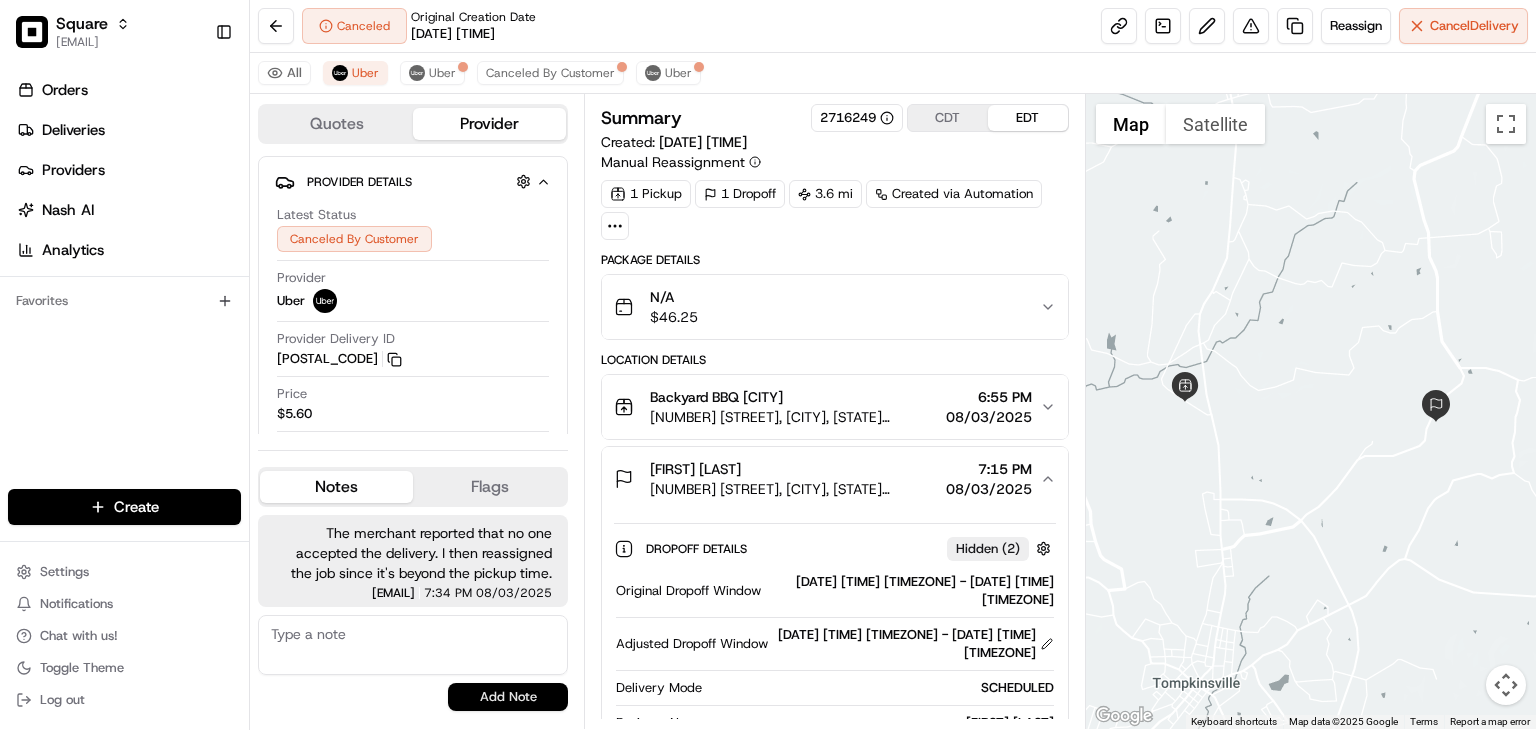 scroll, scrollTop: 0, scrollLeft: 0, axis: both 